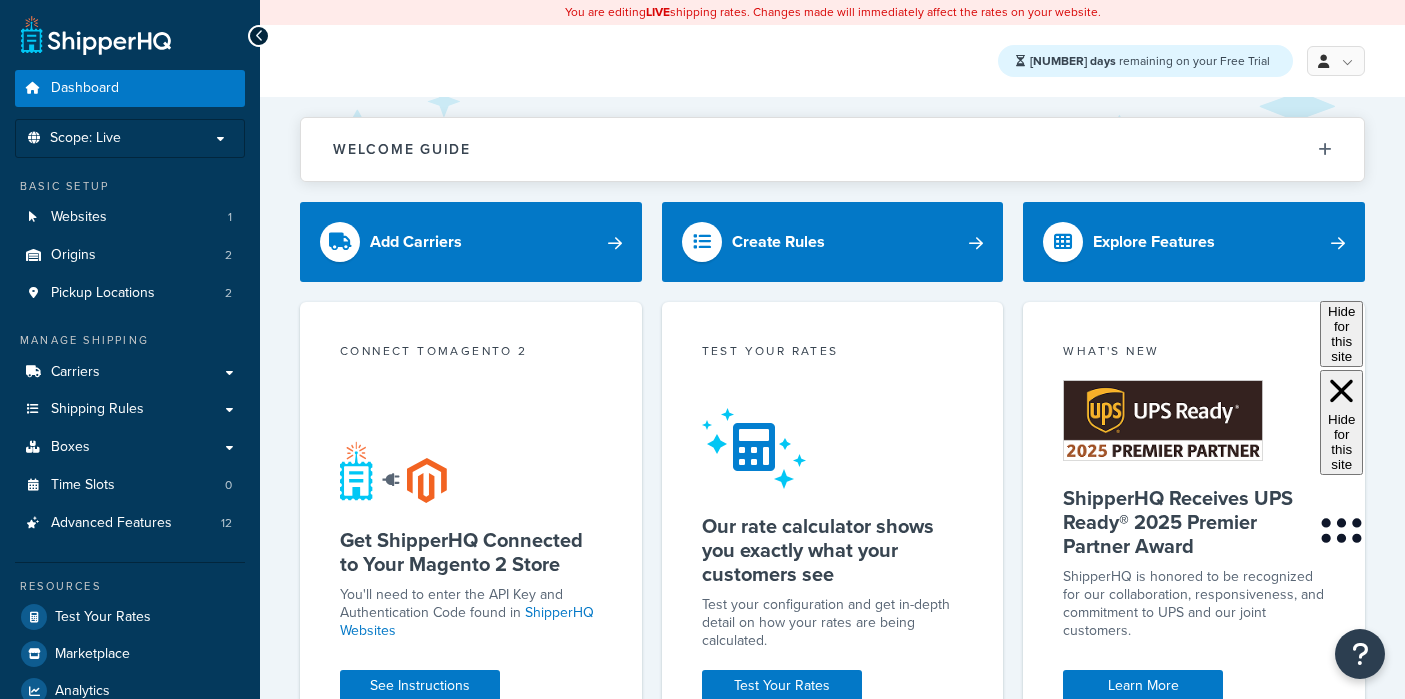 scroll, scrollTop: 0, scrollLeft: 0, axis: both 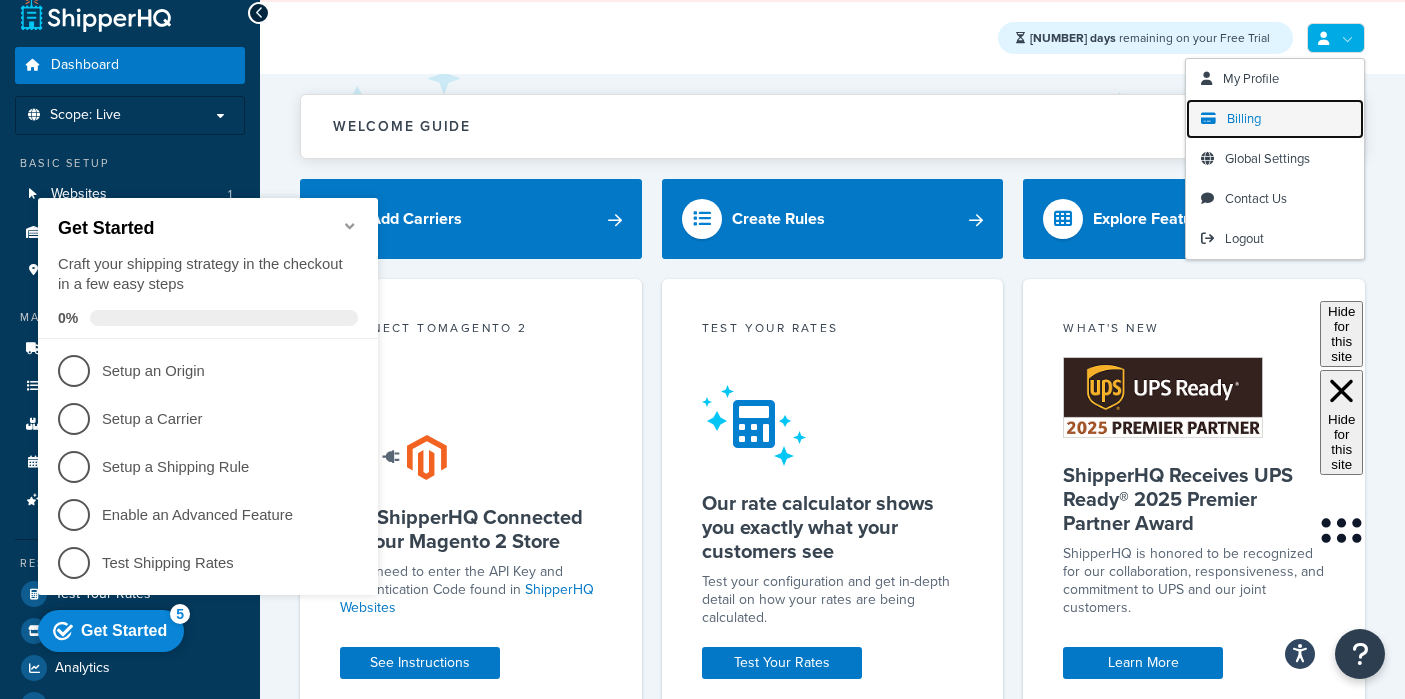 click on "Billing" at bounding box center (1244, 118) 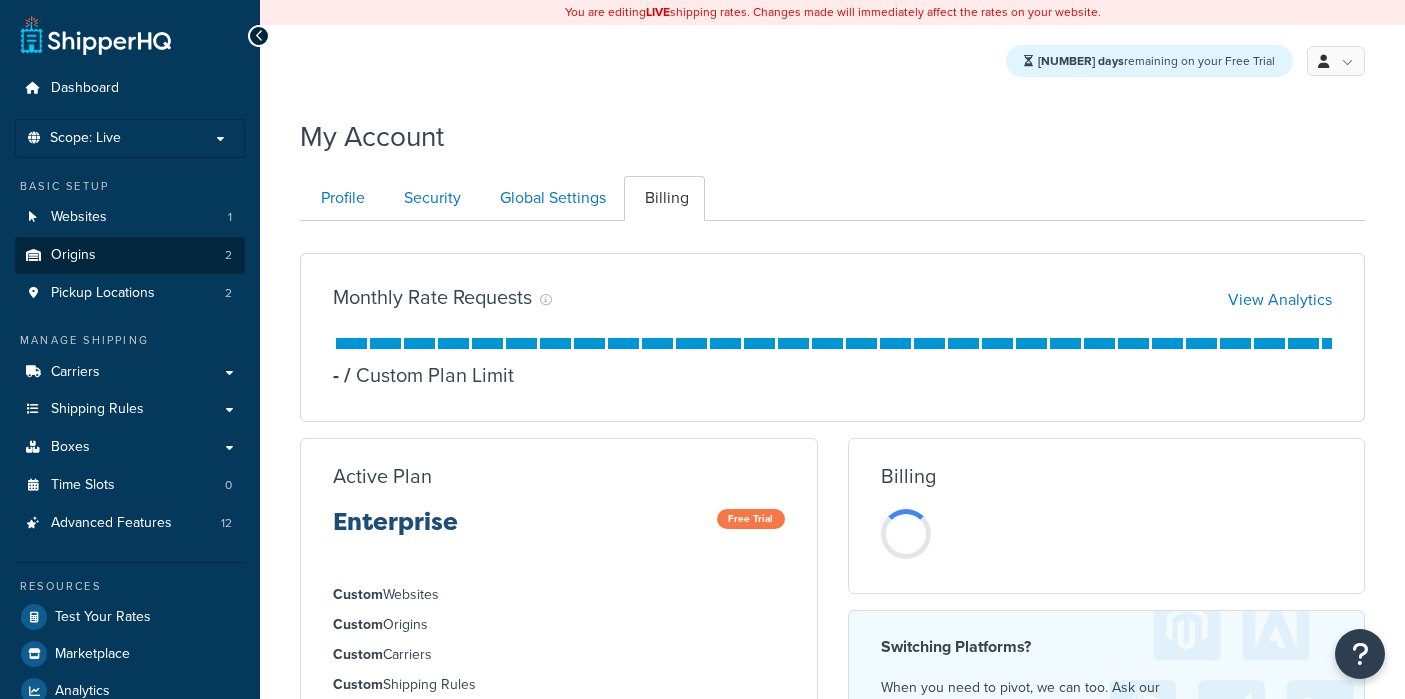 scroll, scrollTop: 0, scrollLeft: 0, axis: both 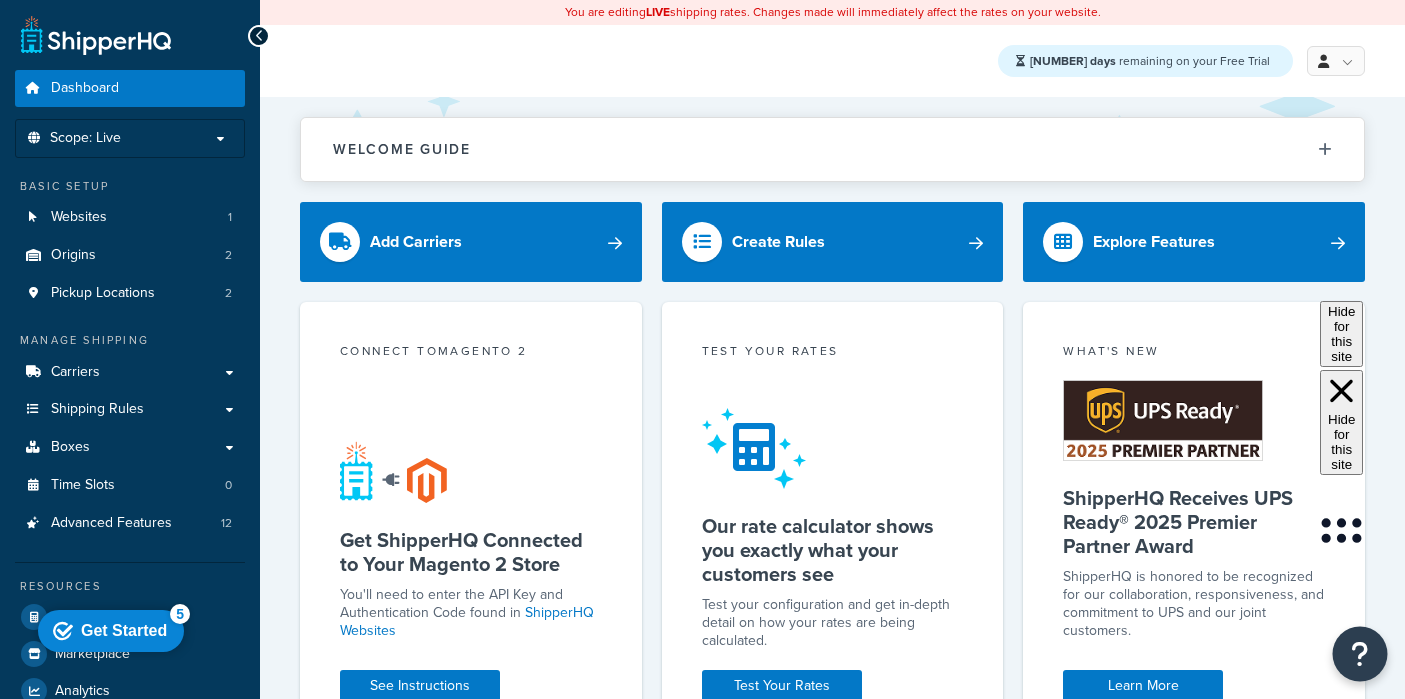click at bounding box center [1360, 654] 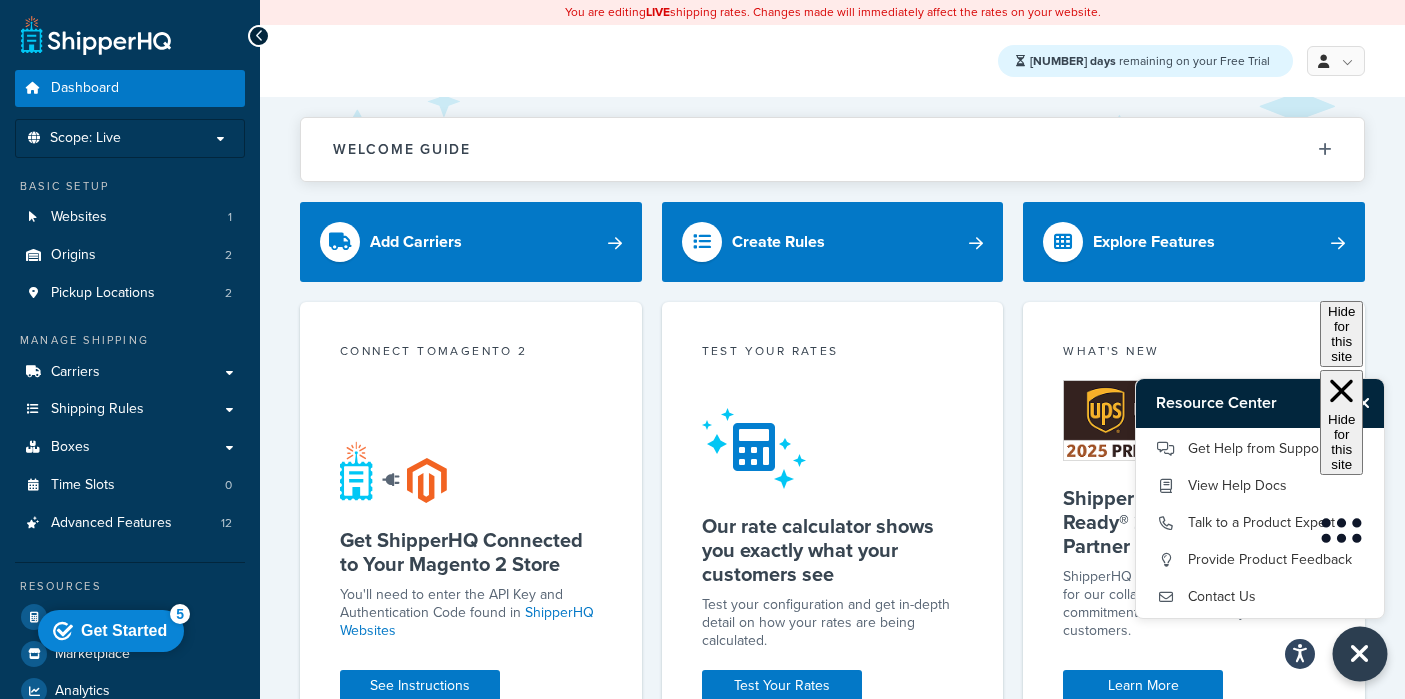 scroll, scrollTop: 0, scrollLeft: 0, axis: both 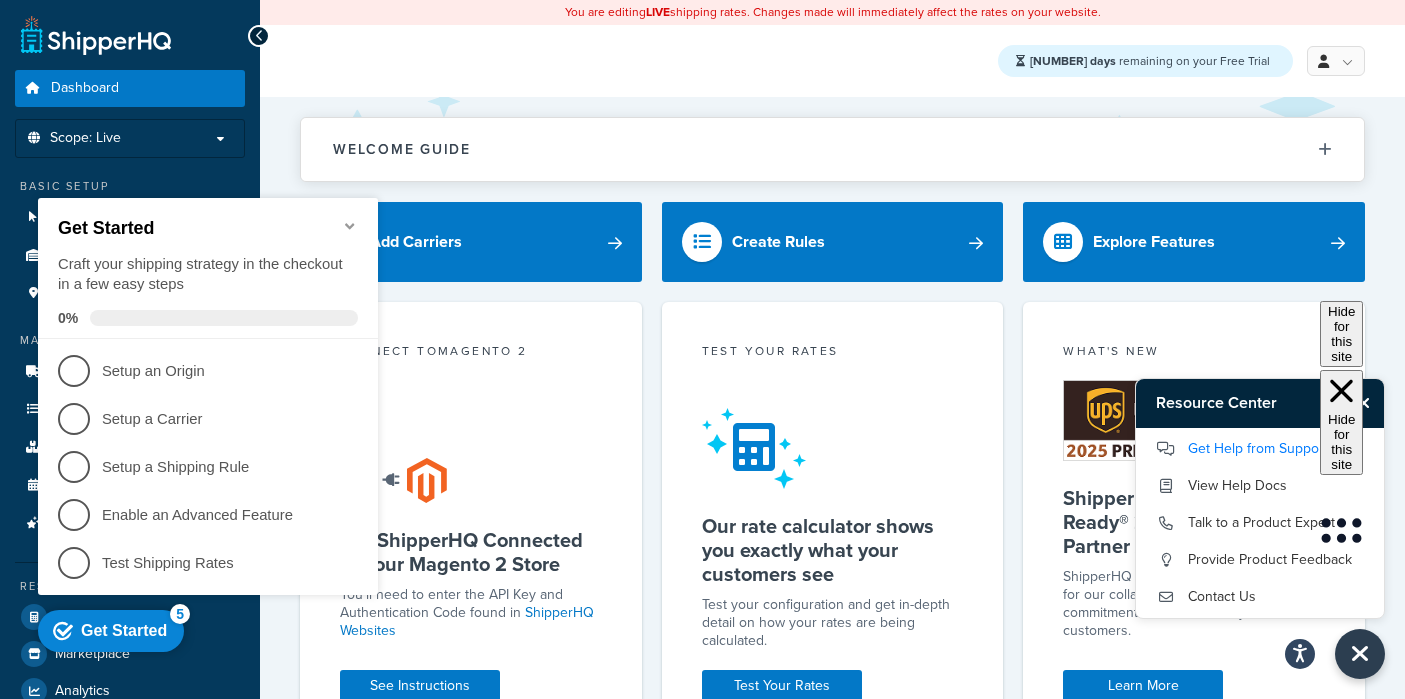 click on "Get Help from Support" at bounding box center [1260, 449] 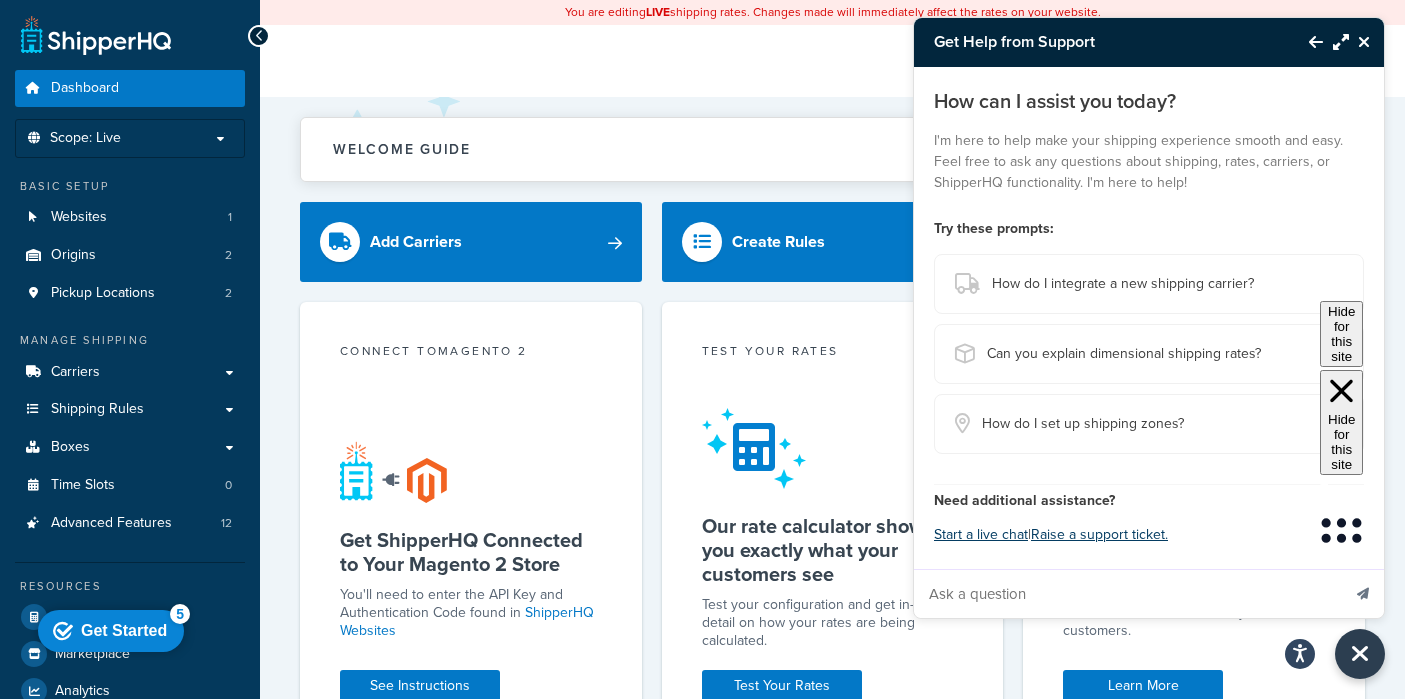 click at bounding box center (1127, 594) 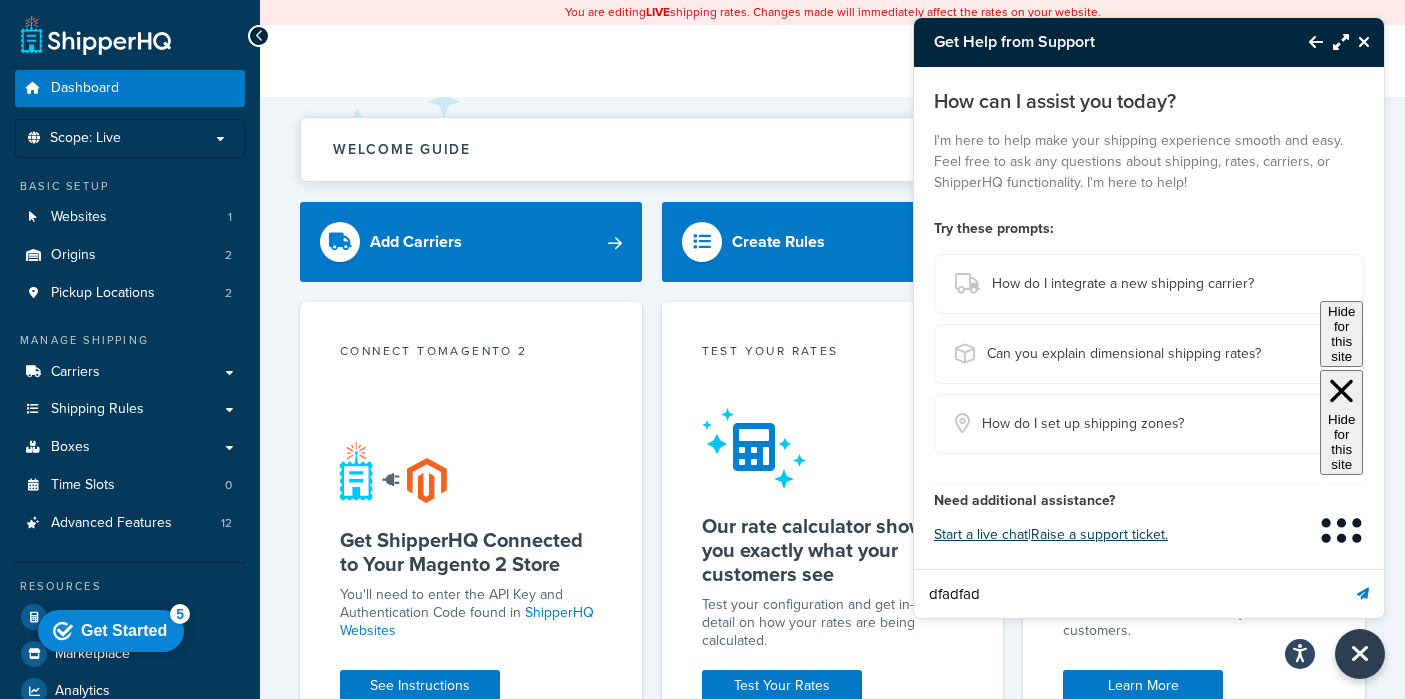 type on "dfadfad" 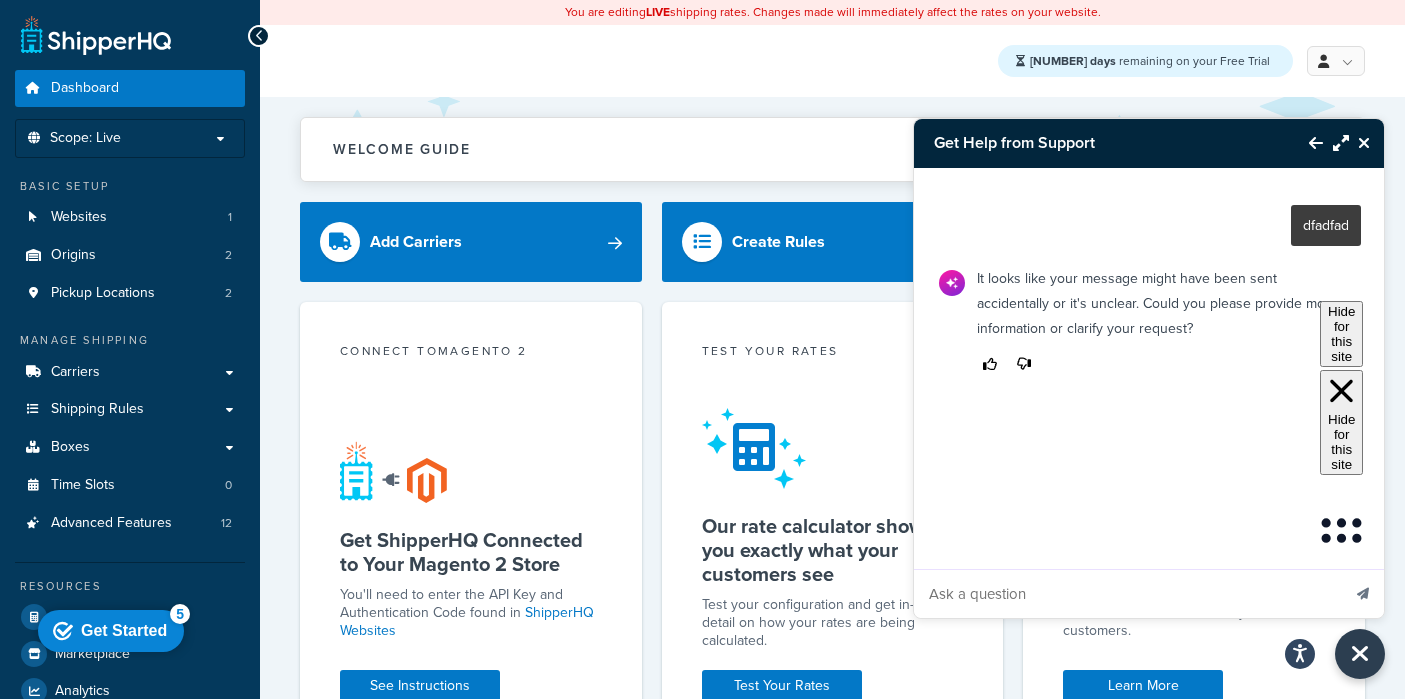 click at bounding box center (1127, 594) 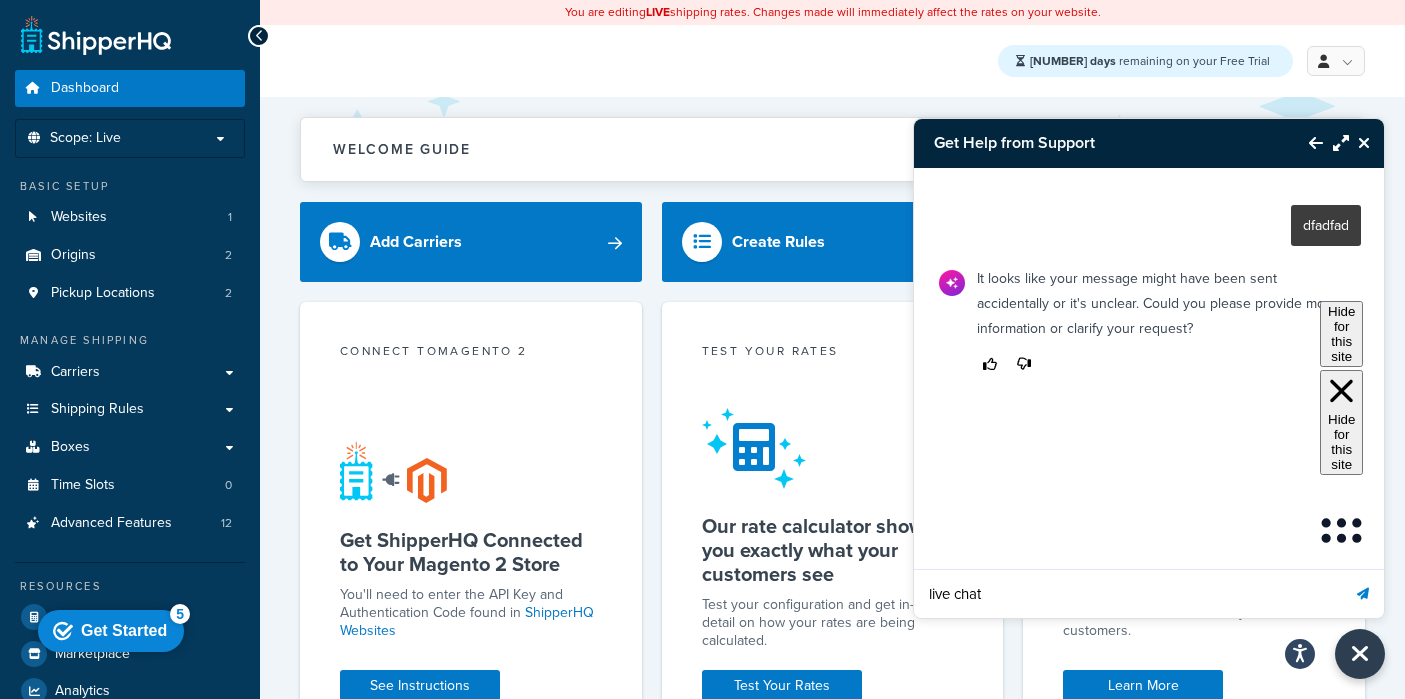 type on "live chat" 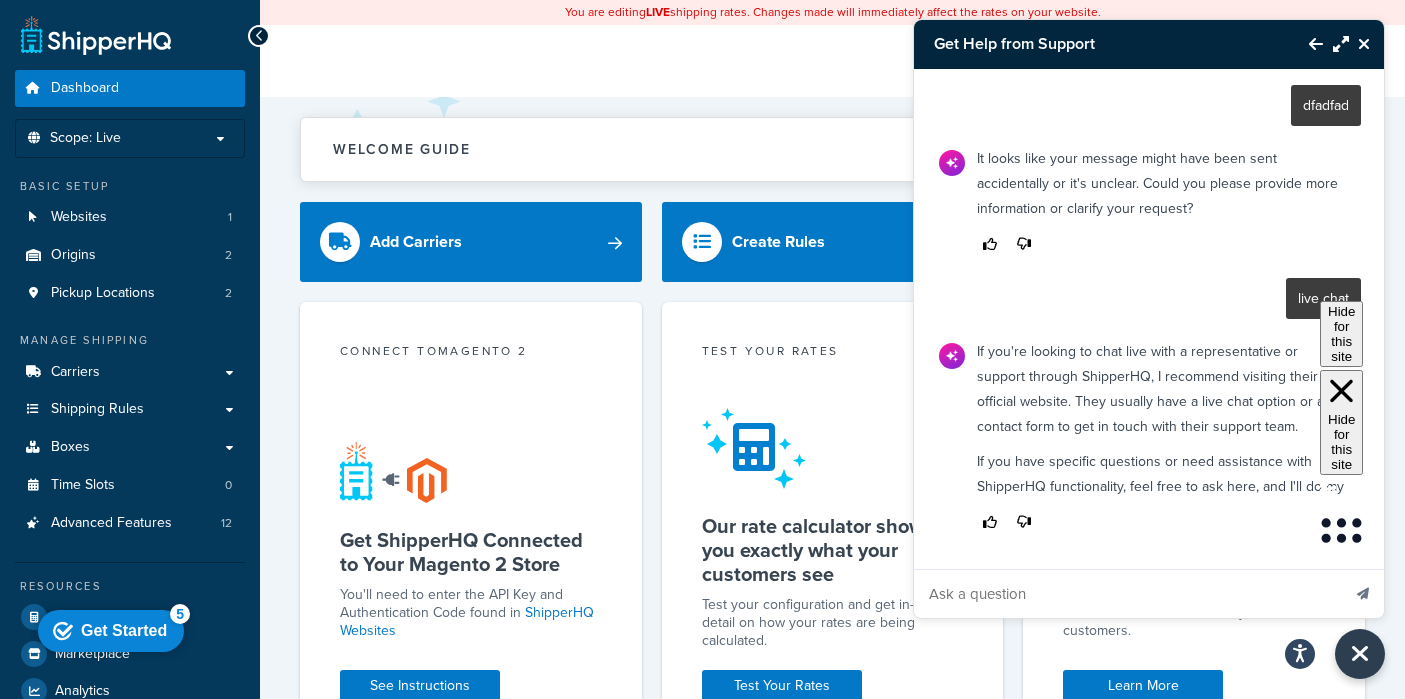 scroll, scrollTop: 46, scrollLeft: 0, axis: vertical 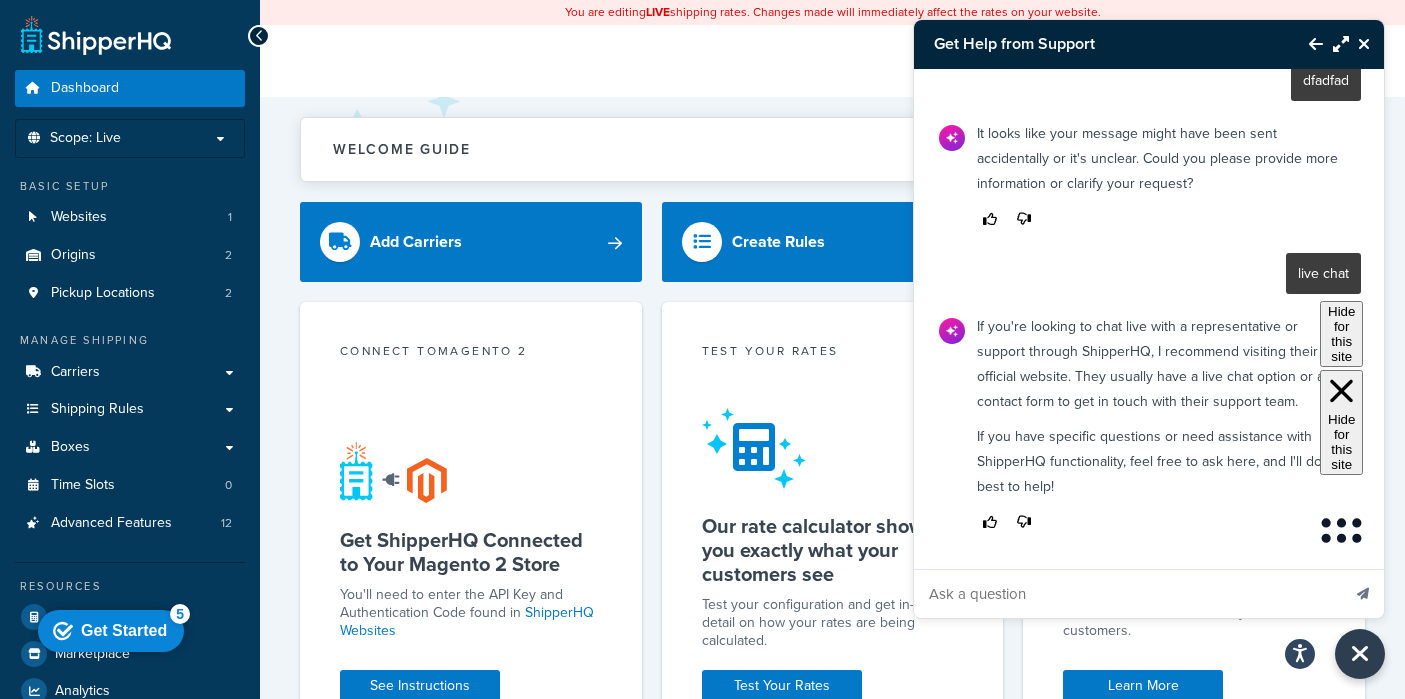 click at bounding box center (1316, 44) 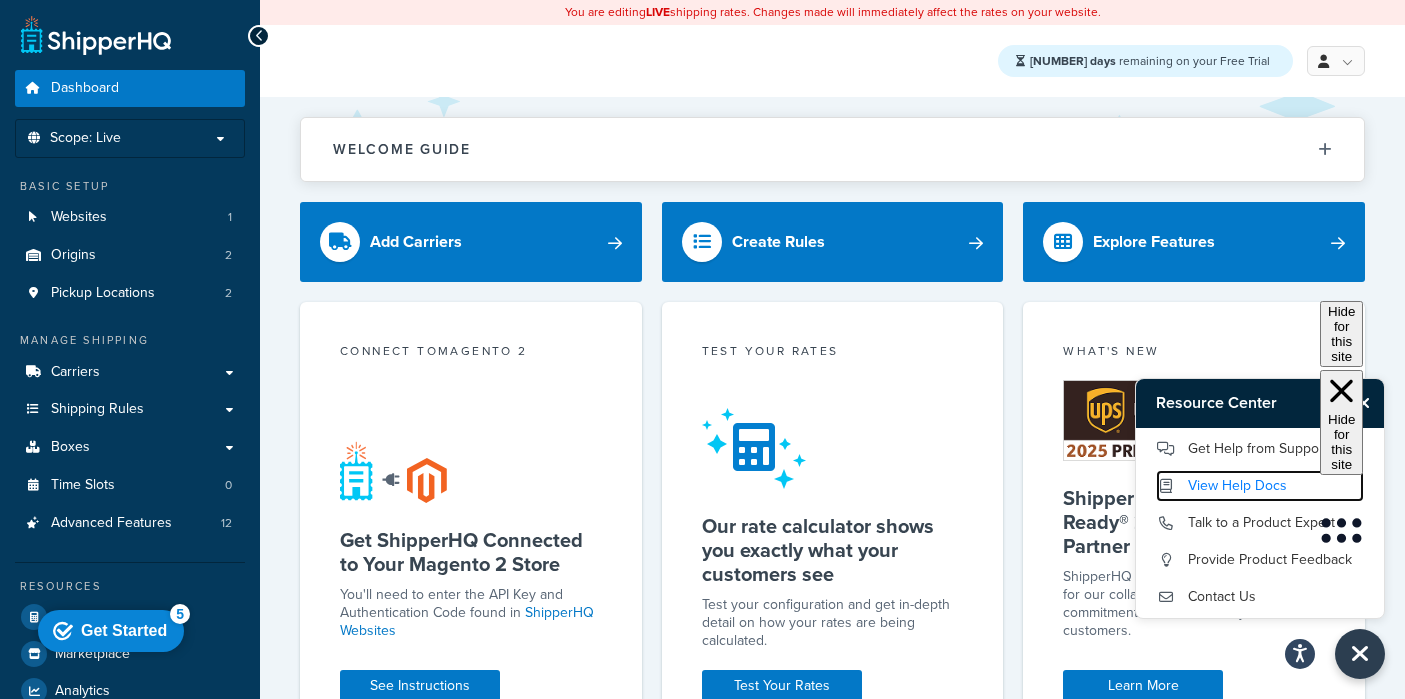 click on "View Help Docs" at bounding box center (1260, 486) 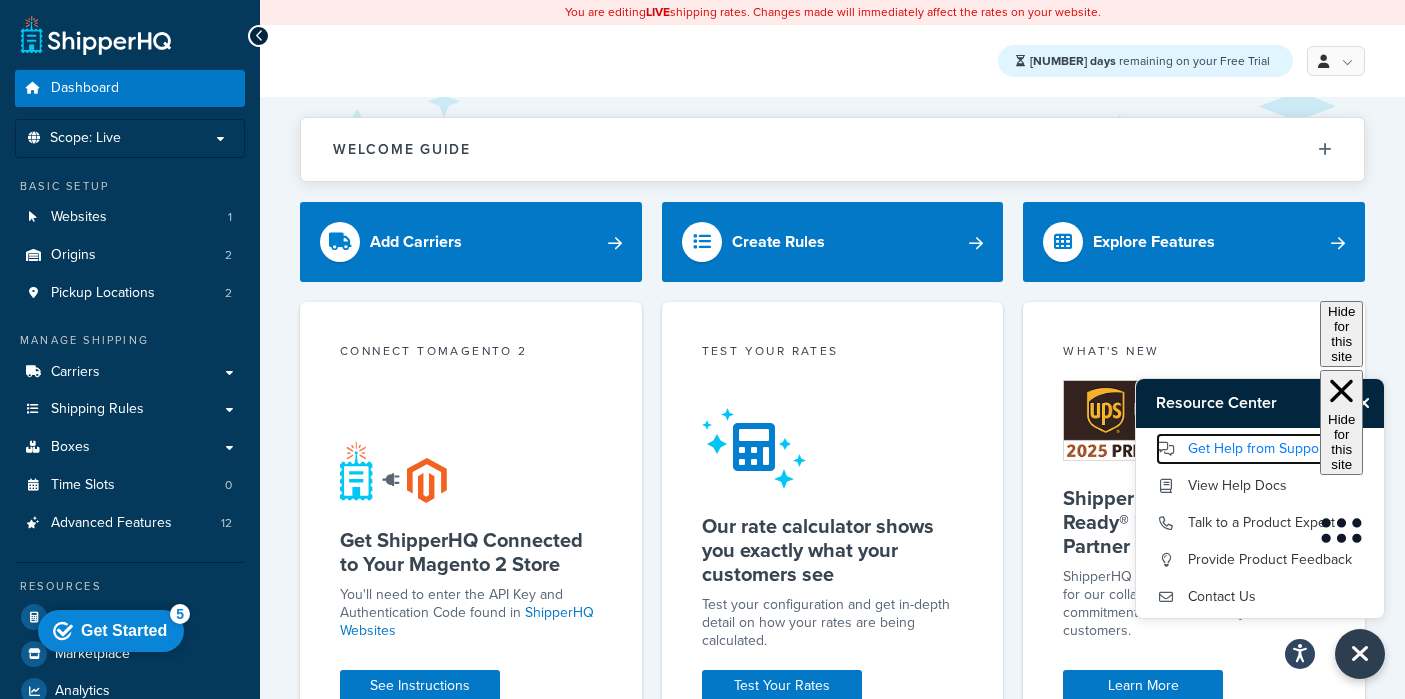 click on "Get Help from Support" at bounding box center [1260, 449] 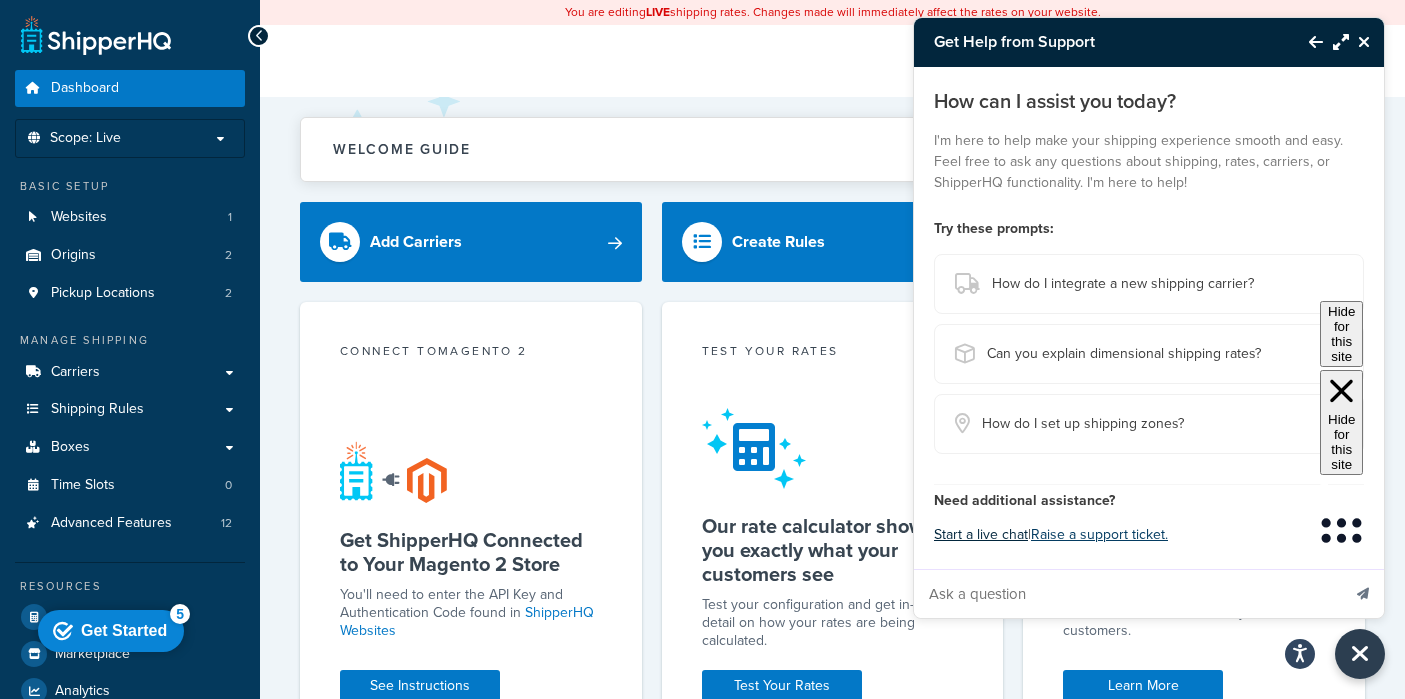 click on "Start a live chat" at bounding box center [981, 535] 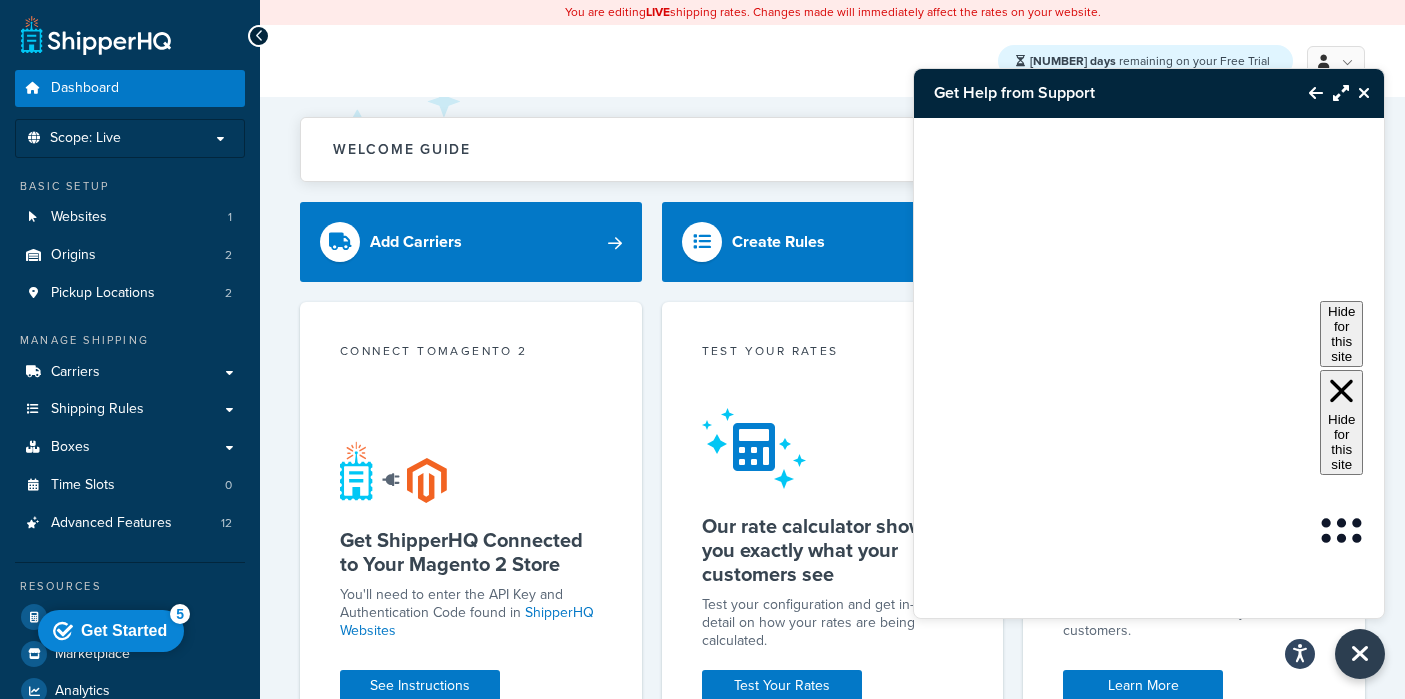 click at bounding box center [1306, 93] 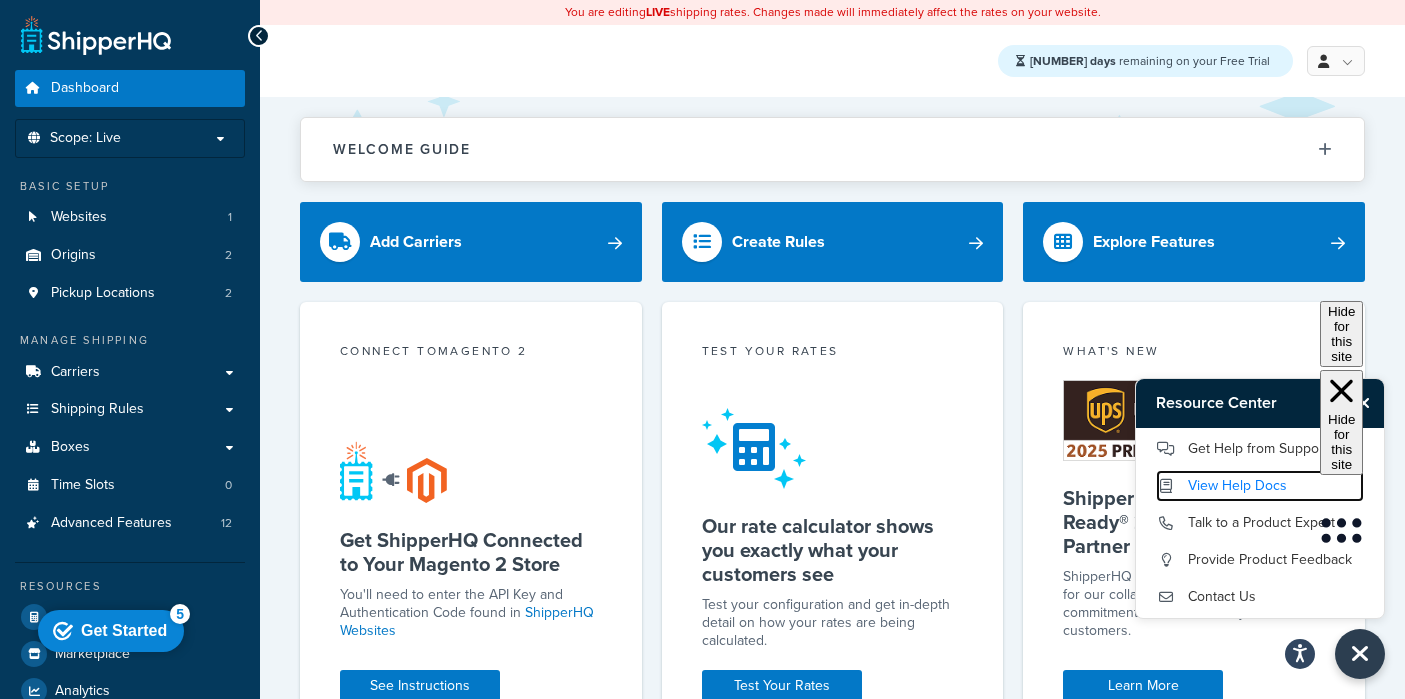 click on "View Help Docs" at bounding box center [1260, 486] 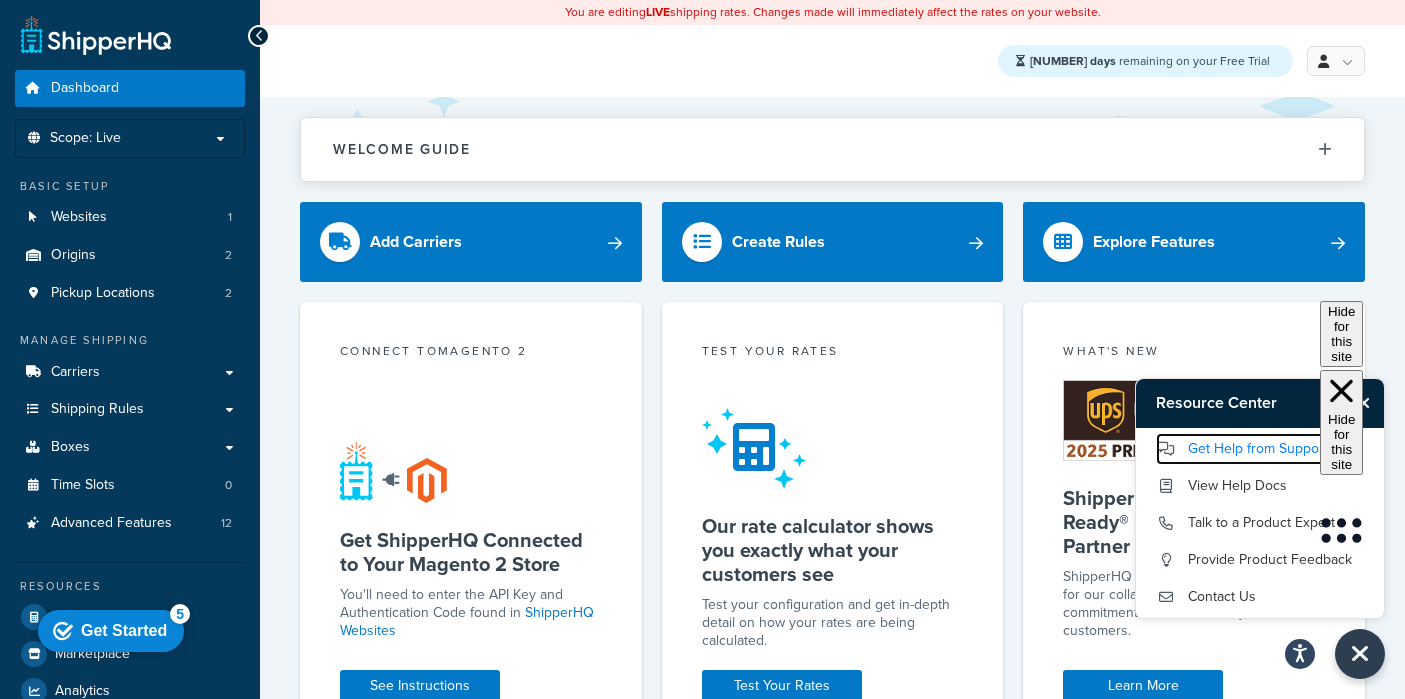 click on "Get Help from Support" at bounding box center [1260, 449] 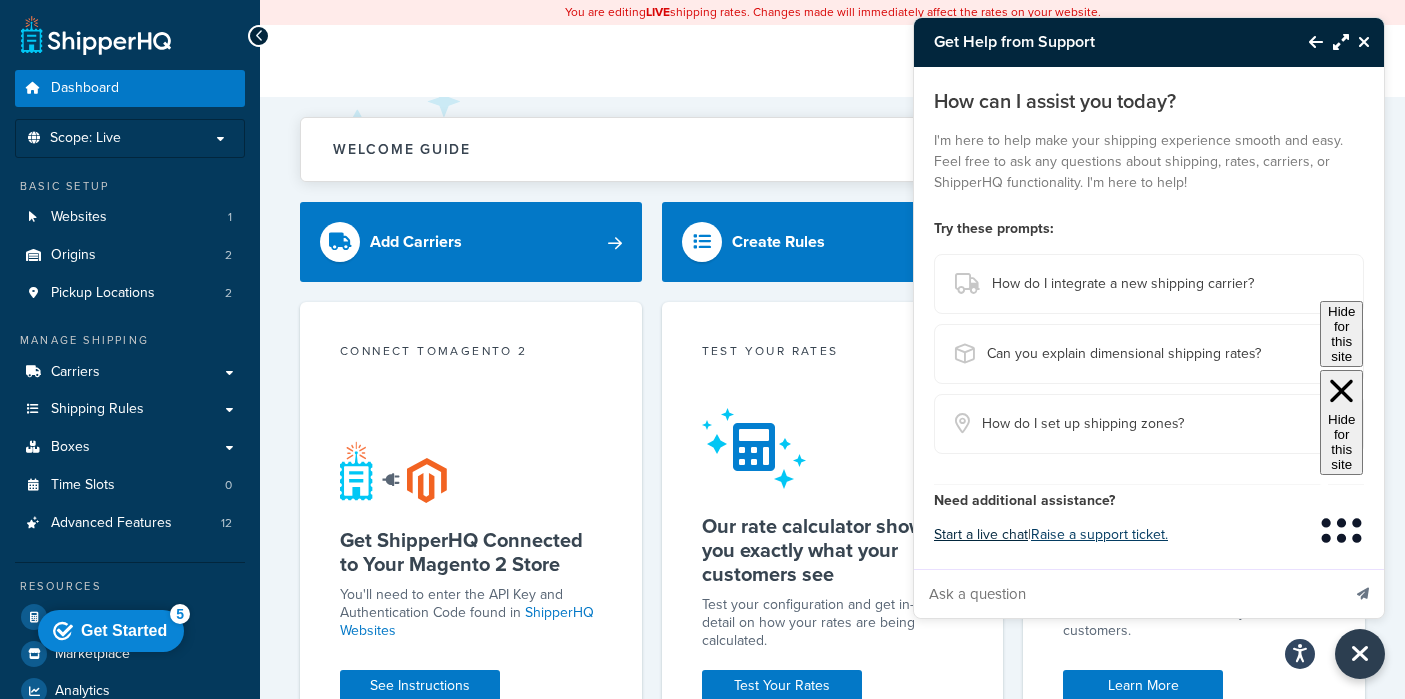 click on "Start a live chat" at bounding box center [981, 535] 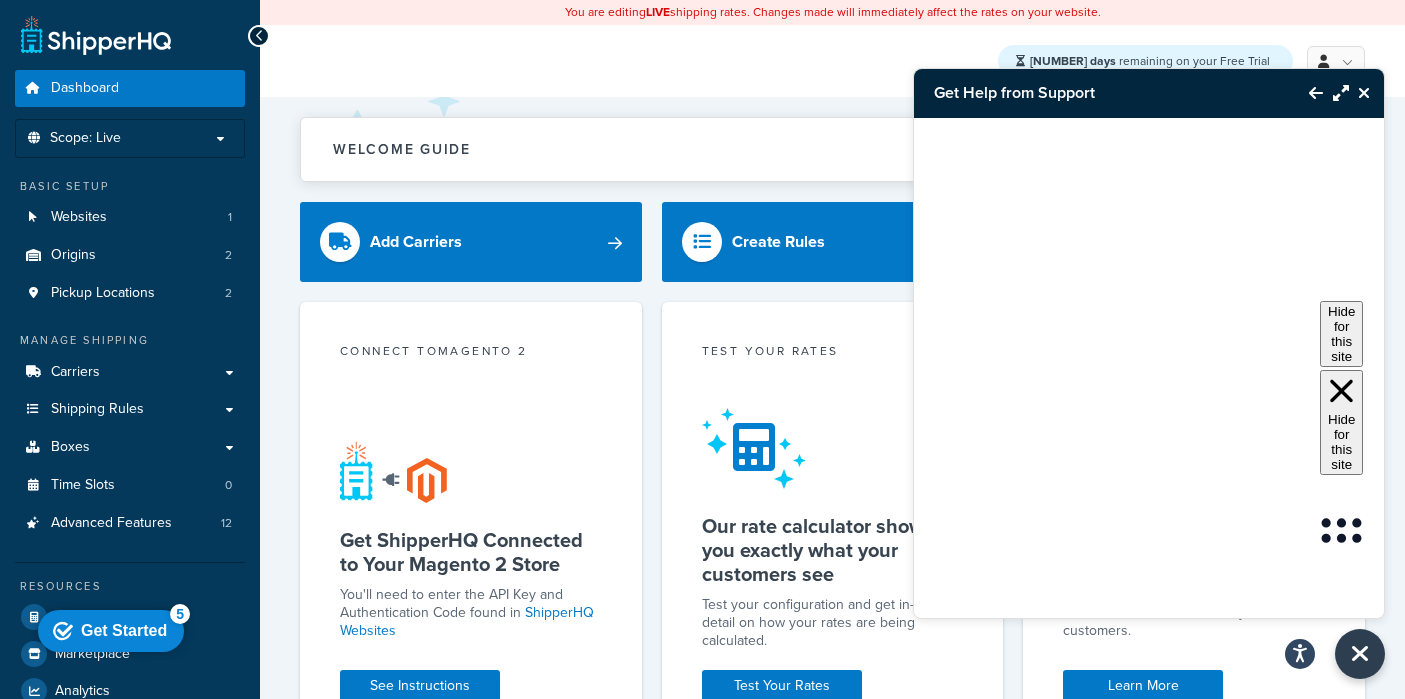 click at bounding box center (1316, 93) 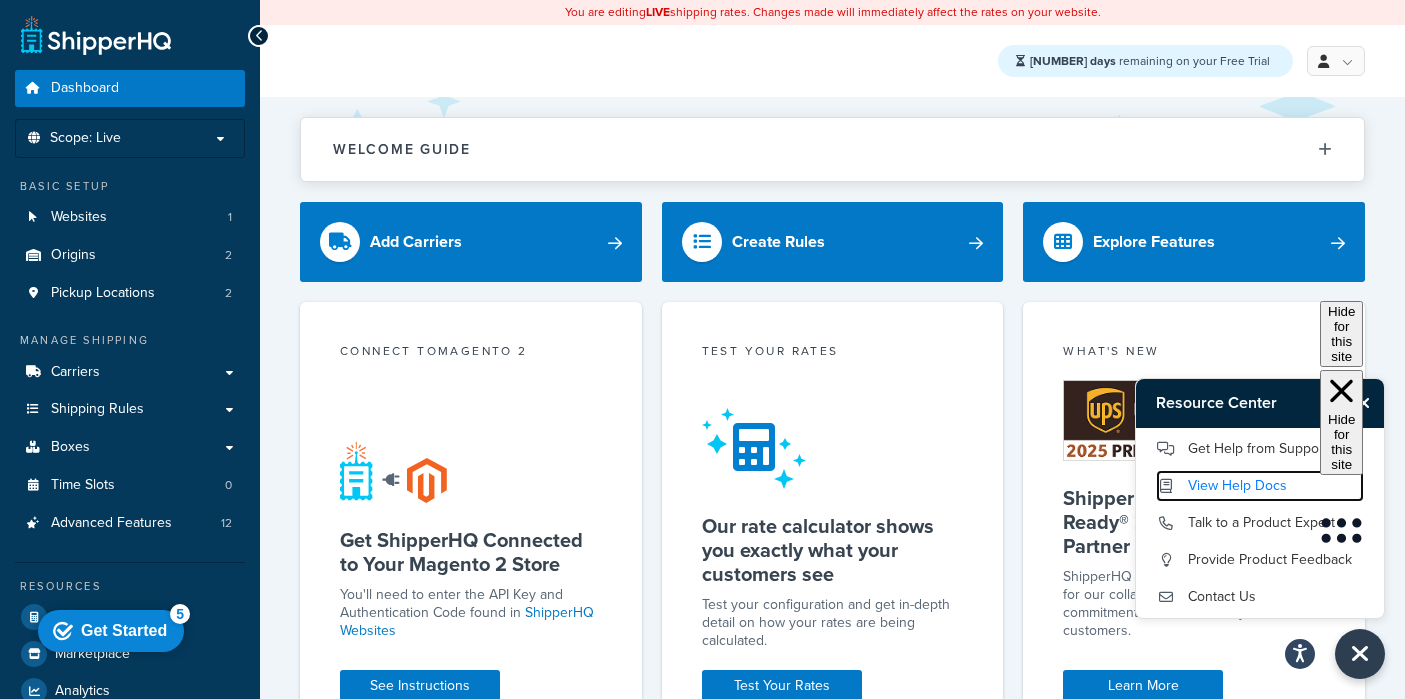 click on "View Help Docs" at bounding box center [1260, 486] 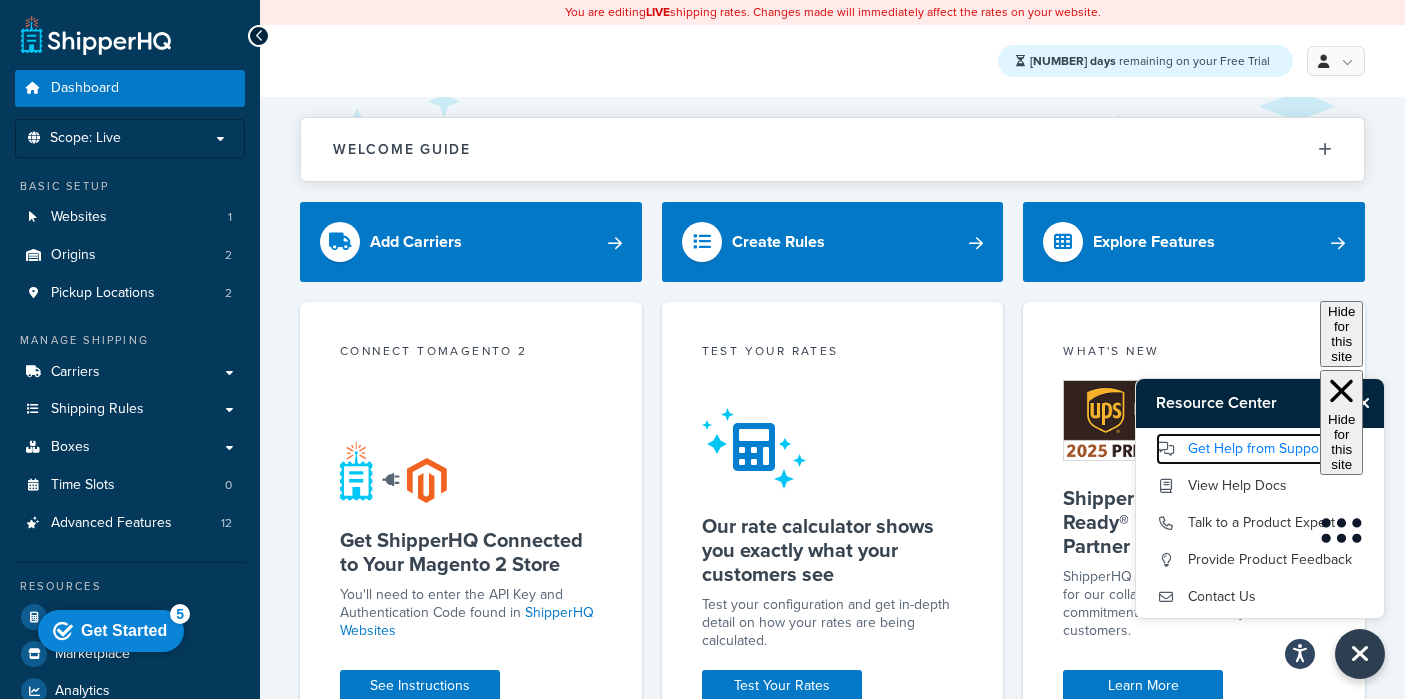 click on "Get Help from Support" at bounding box center (1260, 449) 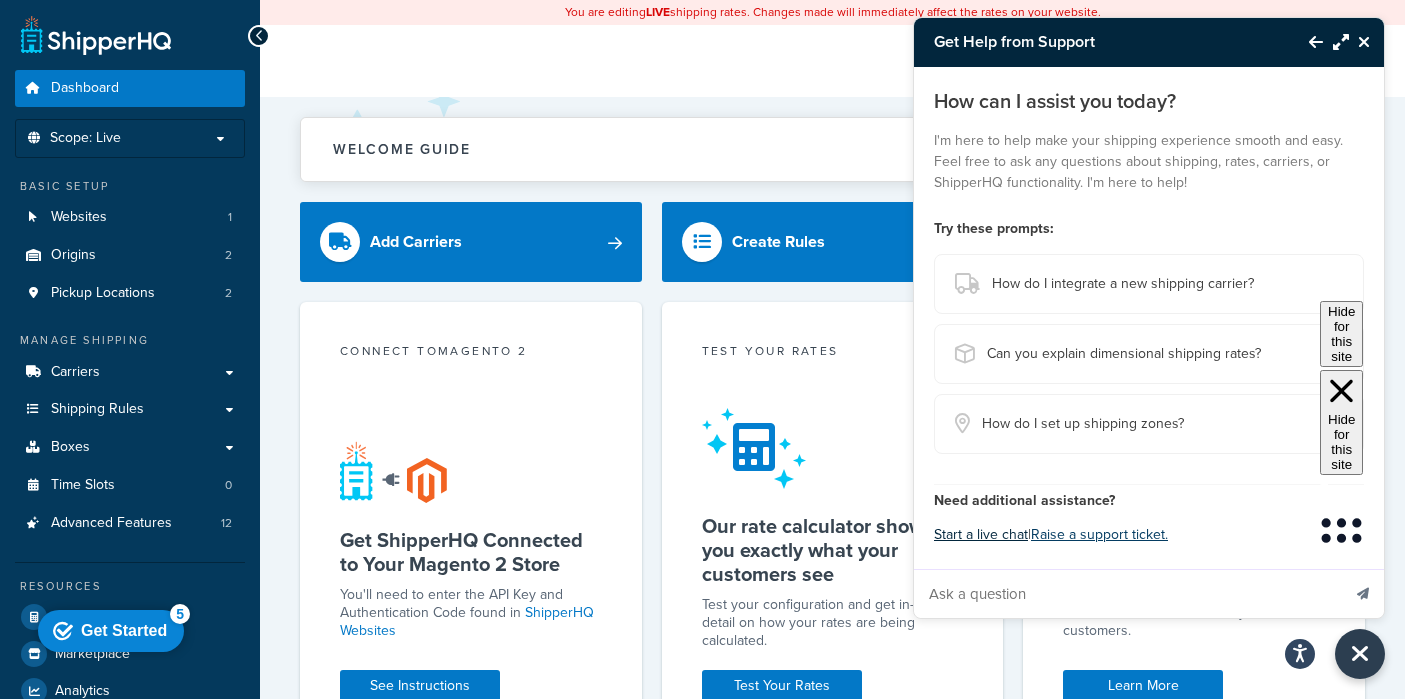 click on "Start a live chat" at bounding box center [981, 535] 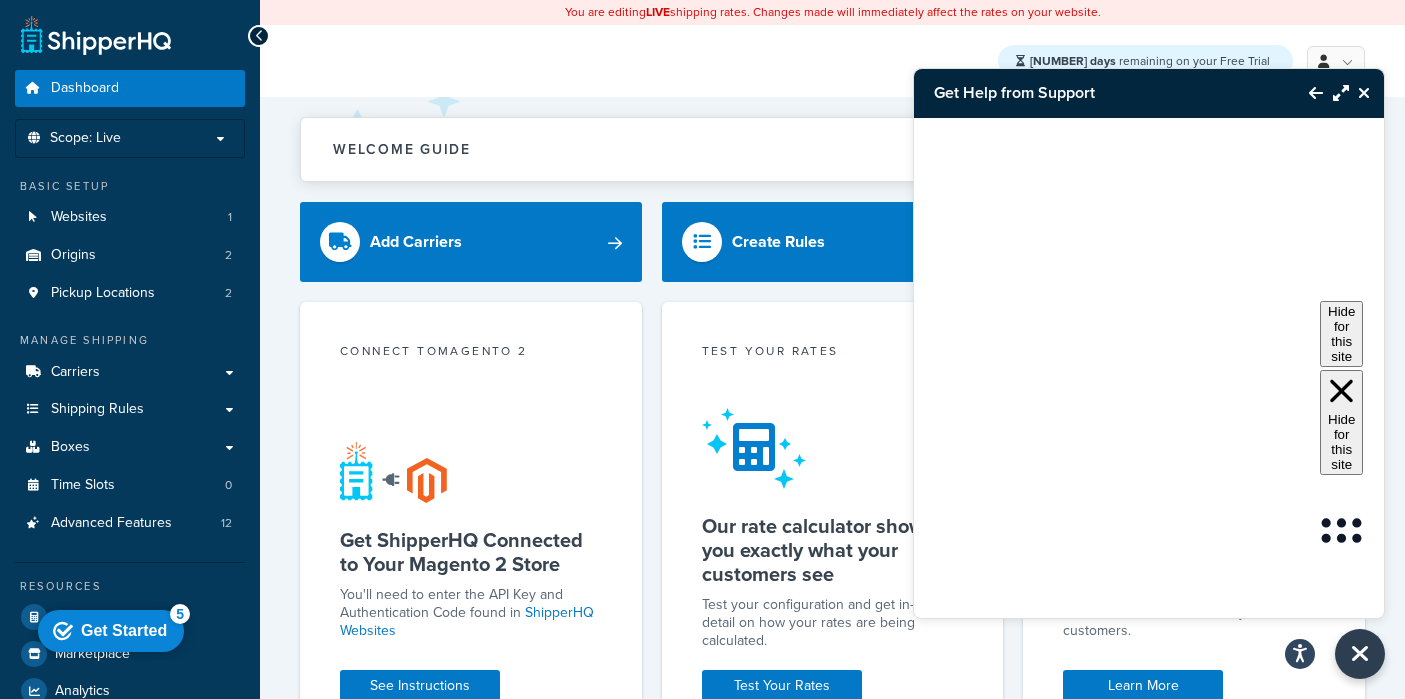 click at bounding box center [1316, 93] 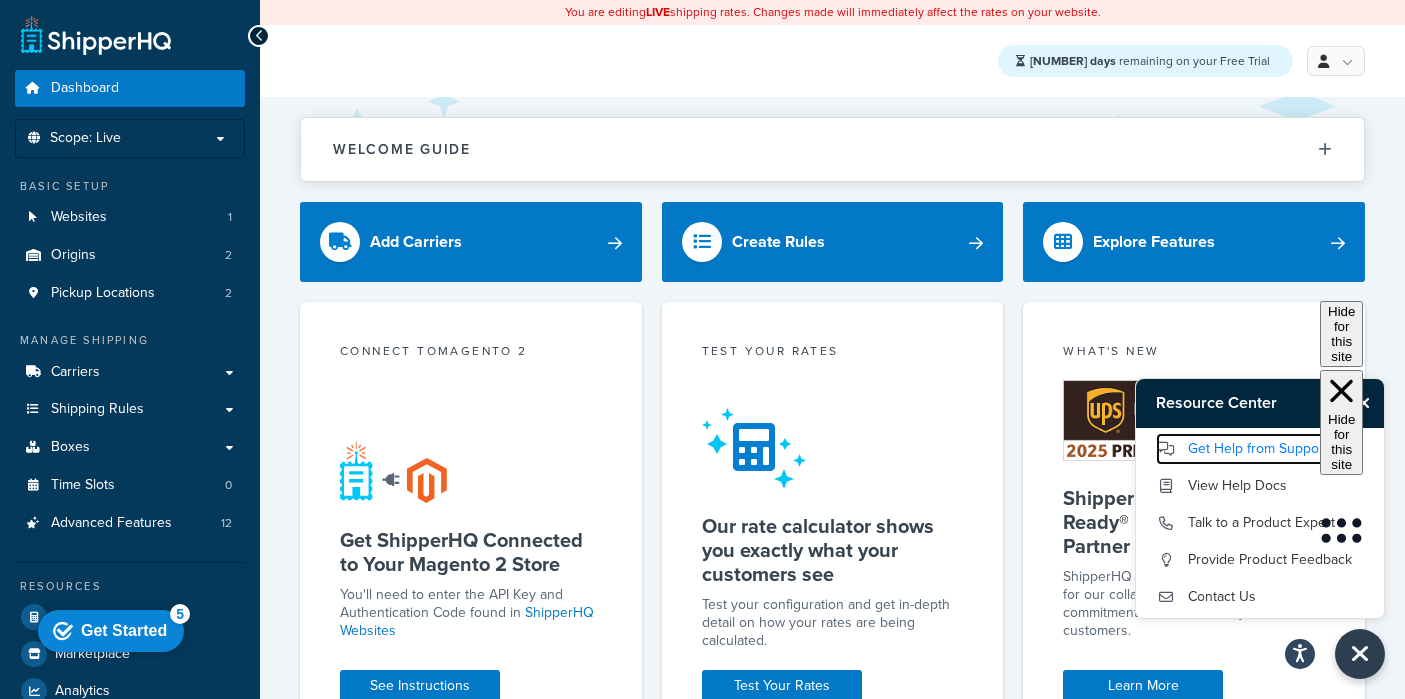 click on "Get Help from Support" at bounding box center [1260, 449] 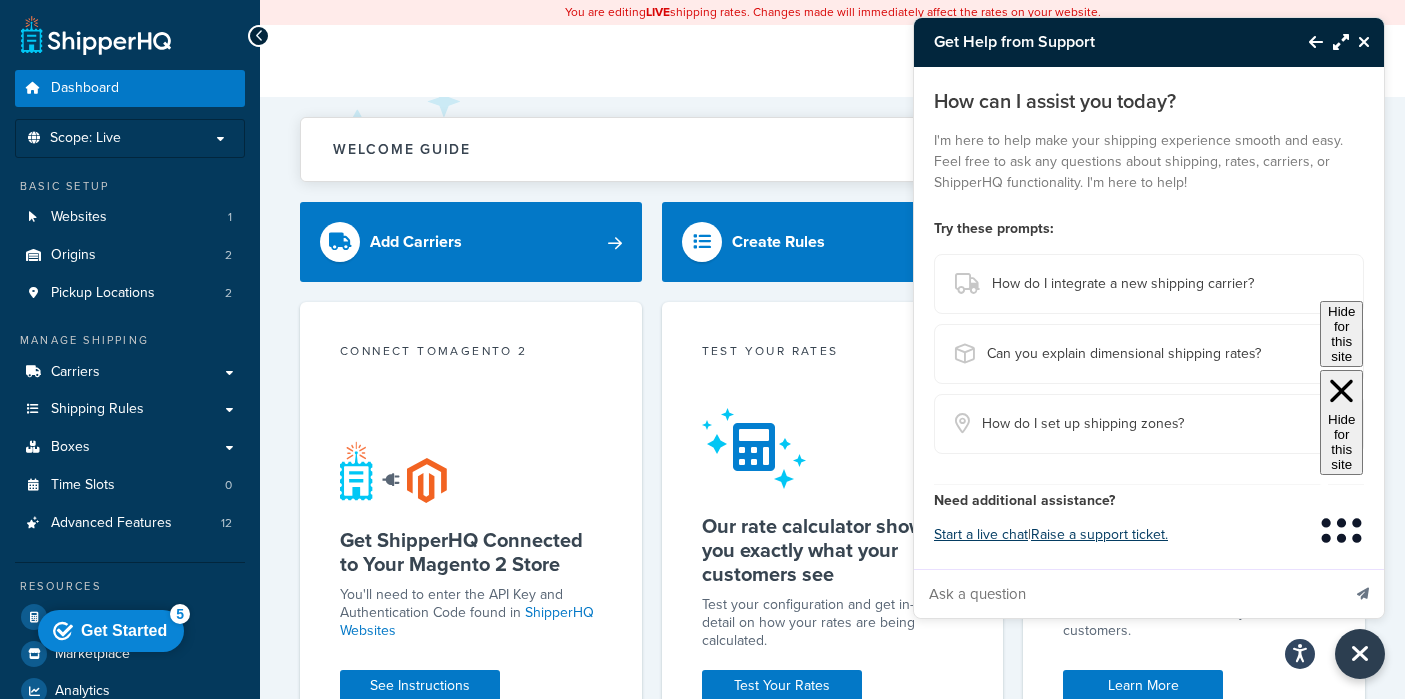 click at bounding box center (1316, 42) 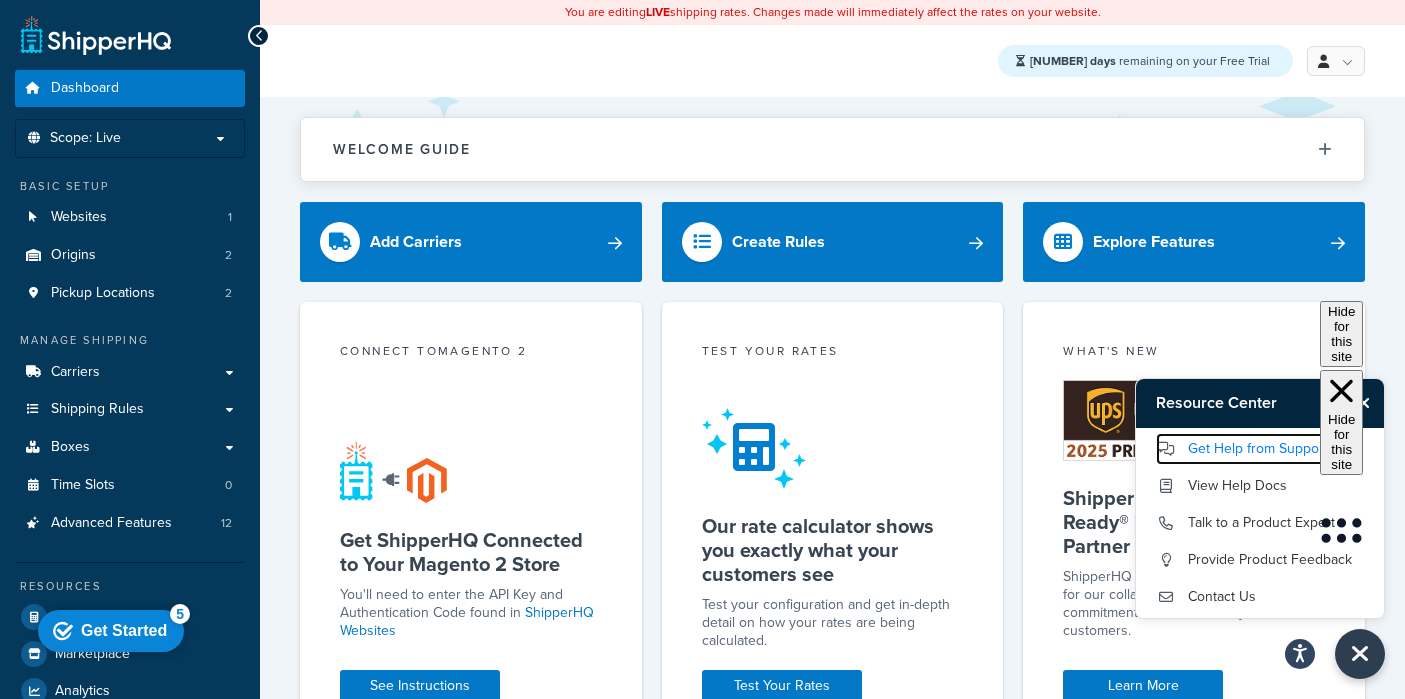 click on "Get Help from Support" at bounding box center (1260, 449) 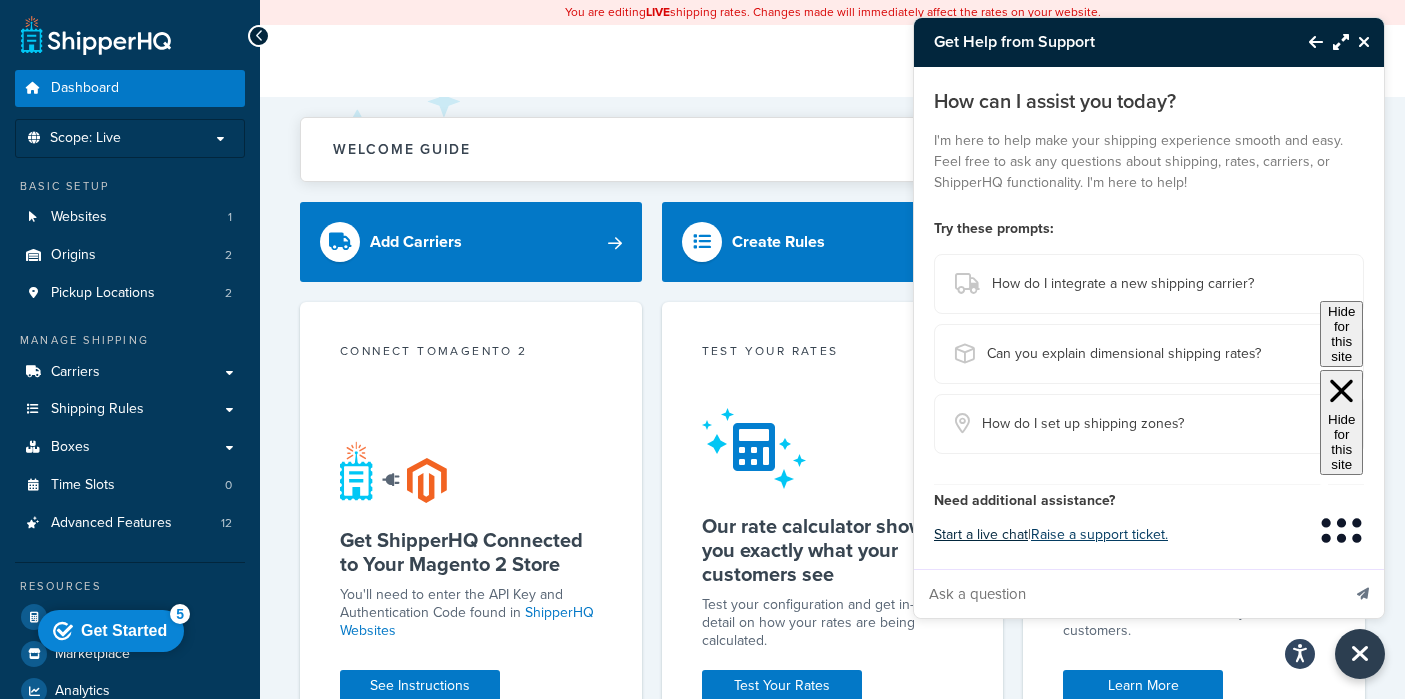 click on "Start a live chat" at bounding box center (981, 535) 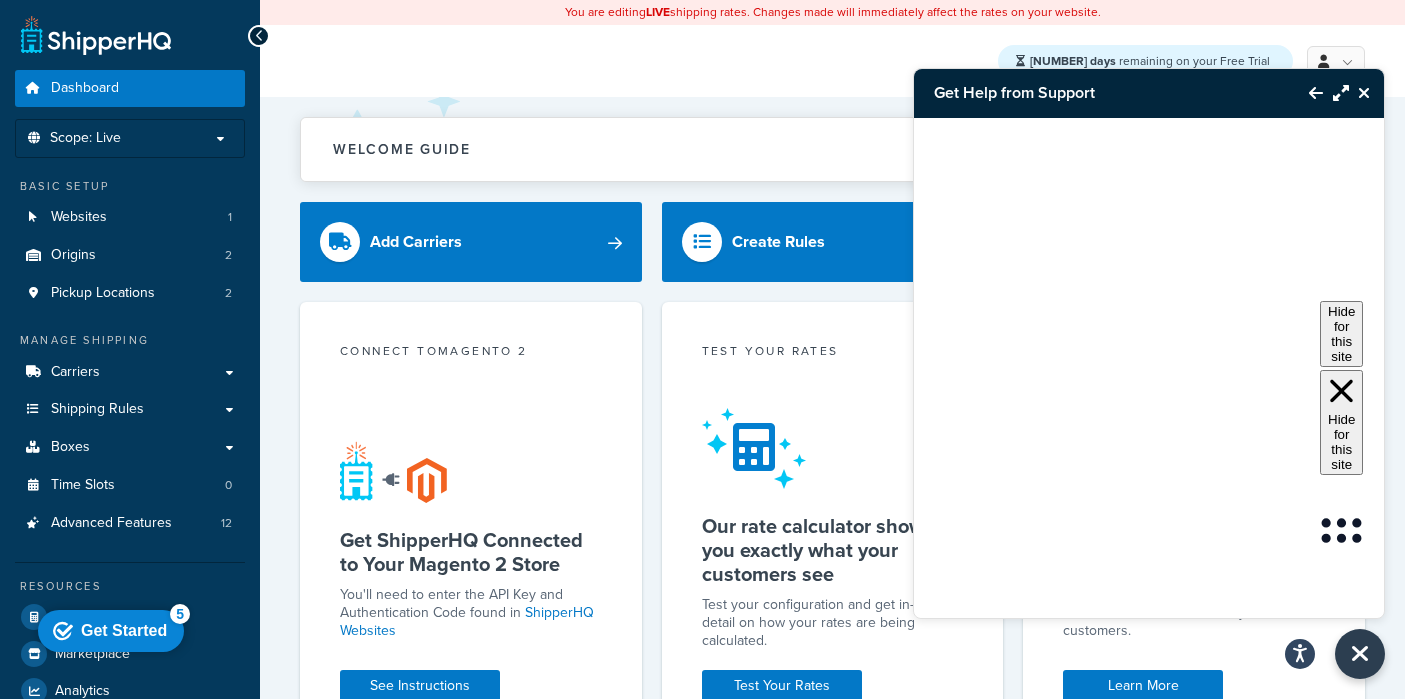 click at bounding box center [1316, 93] 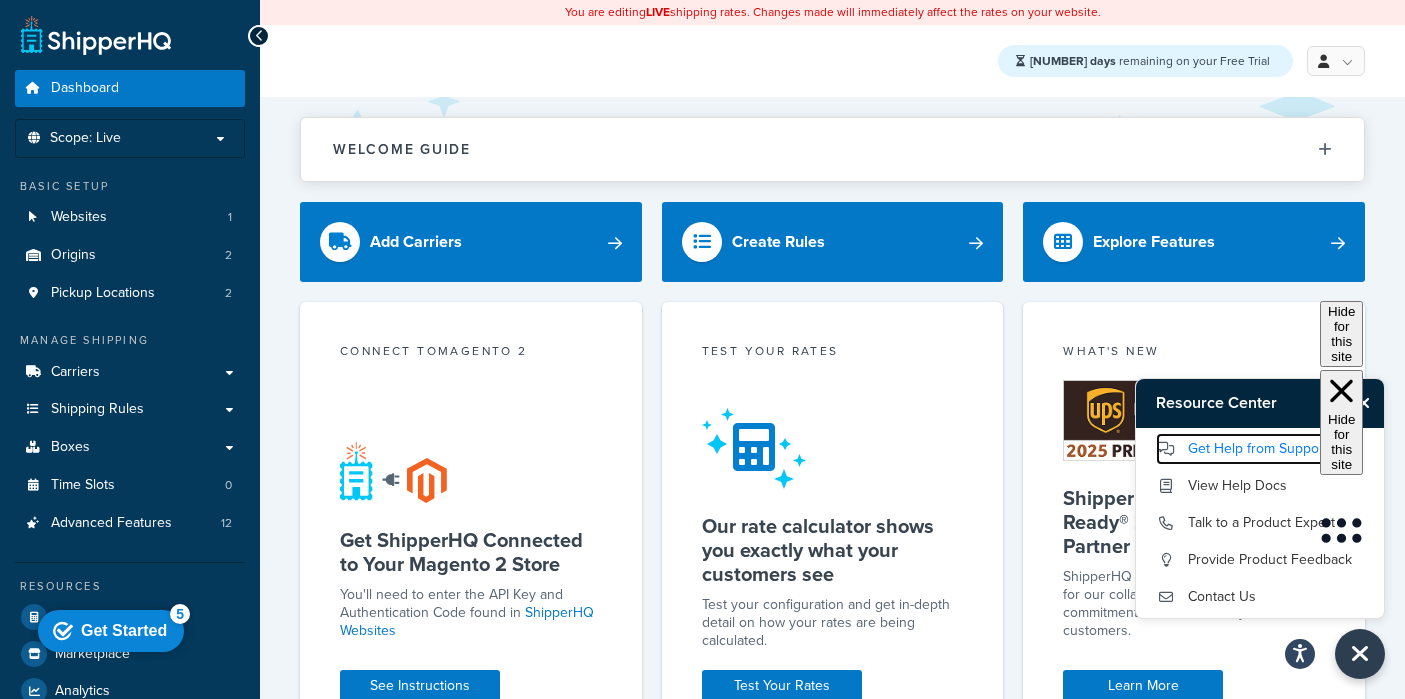 click on "Get Help from Support" at bounding box center [1260, 449] 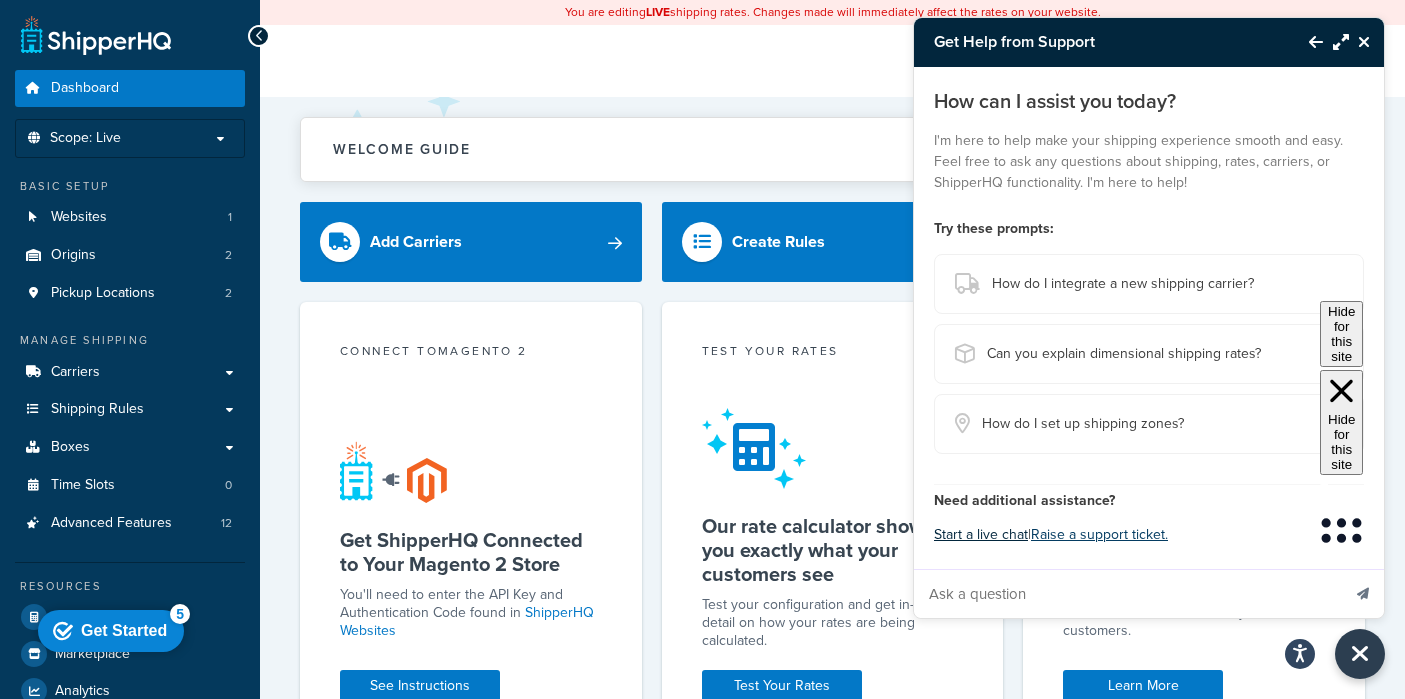 click on "Start a live chat" at bounding box center [981, 535] 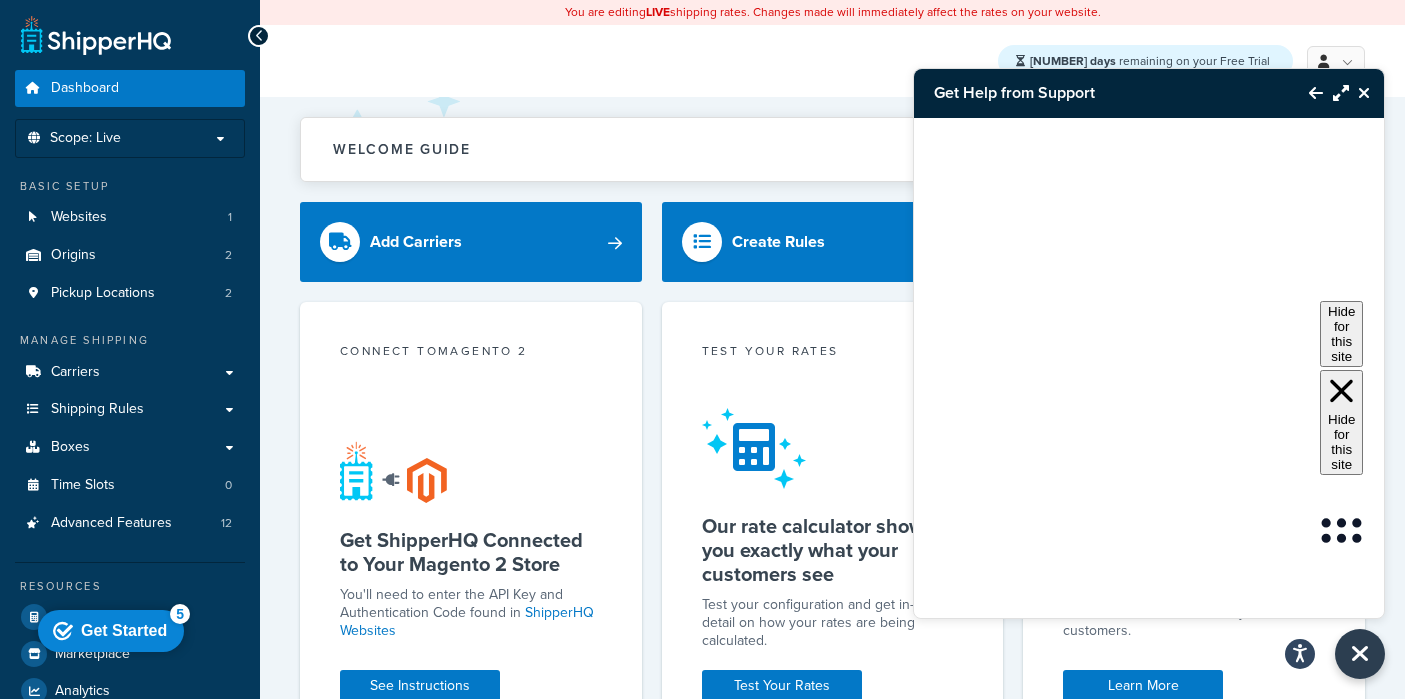 click at bounding box center [1316, 93] 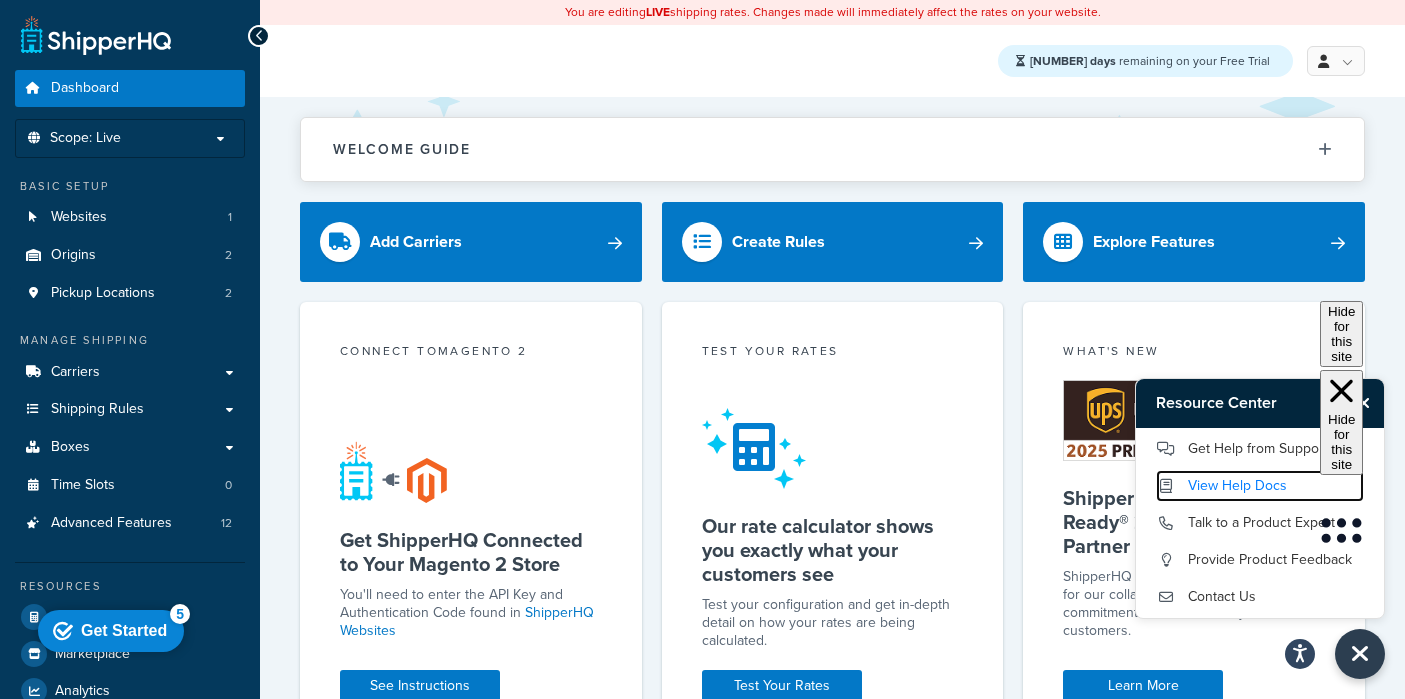 click on "View Help Docs" at bounding box center (1260, 486) 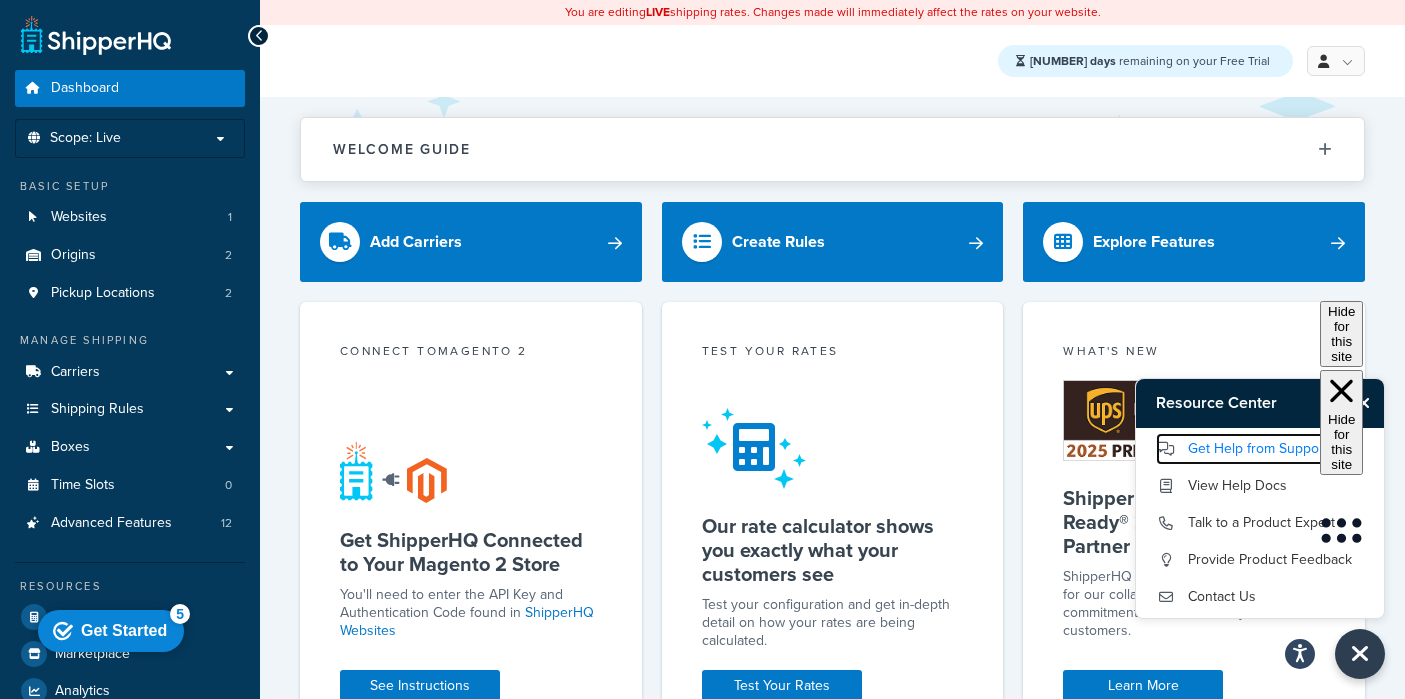 click on "Get Help from Support" at bounding box center [1260, 449] 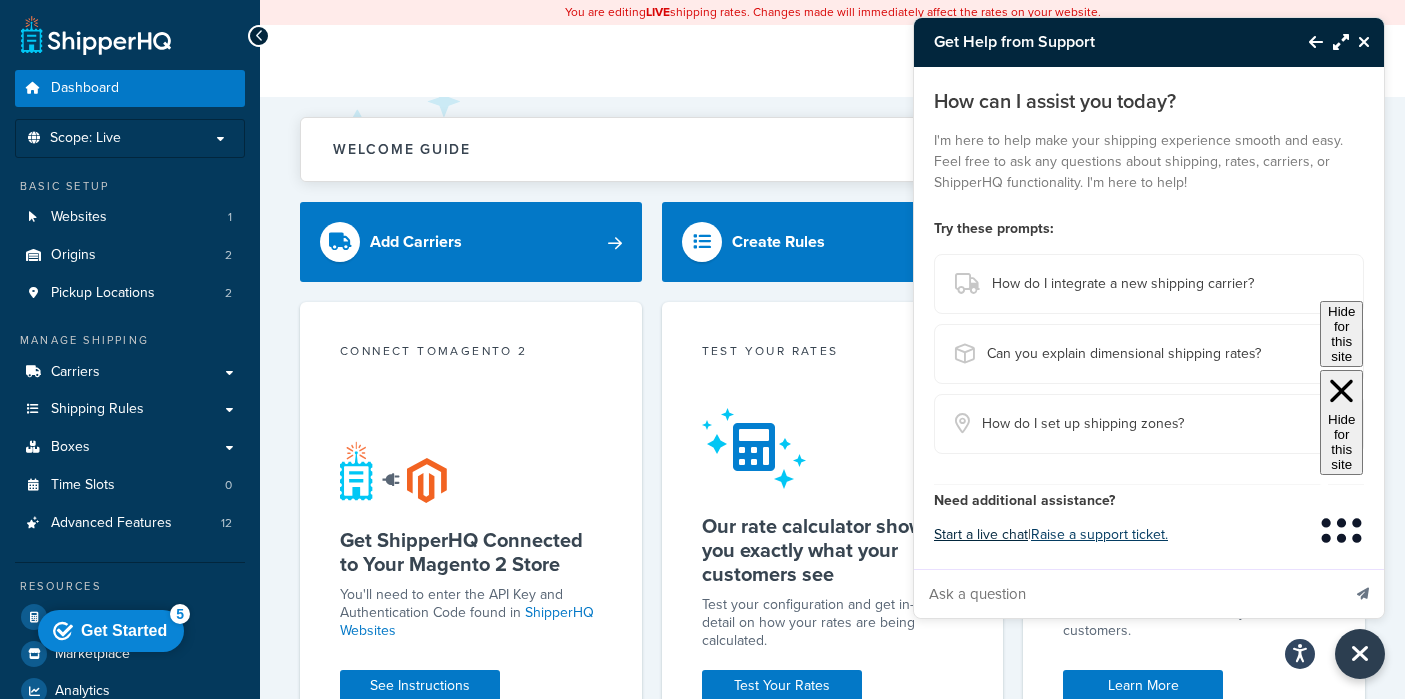click on "Start a live chat" at bounding box center (981, 535) 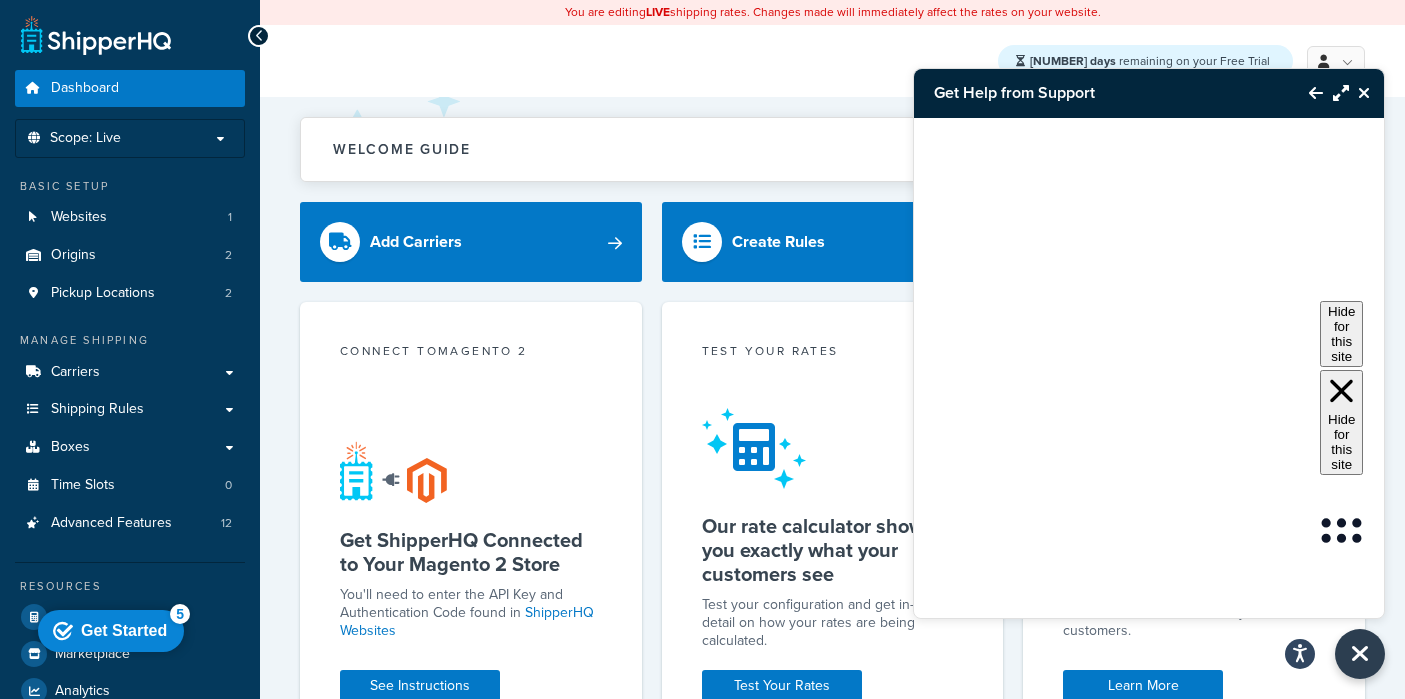 click at bounding box center [1316, 93] 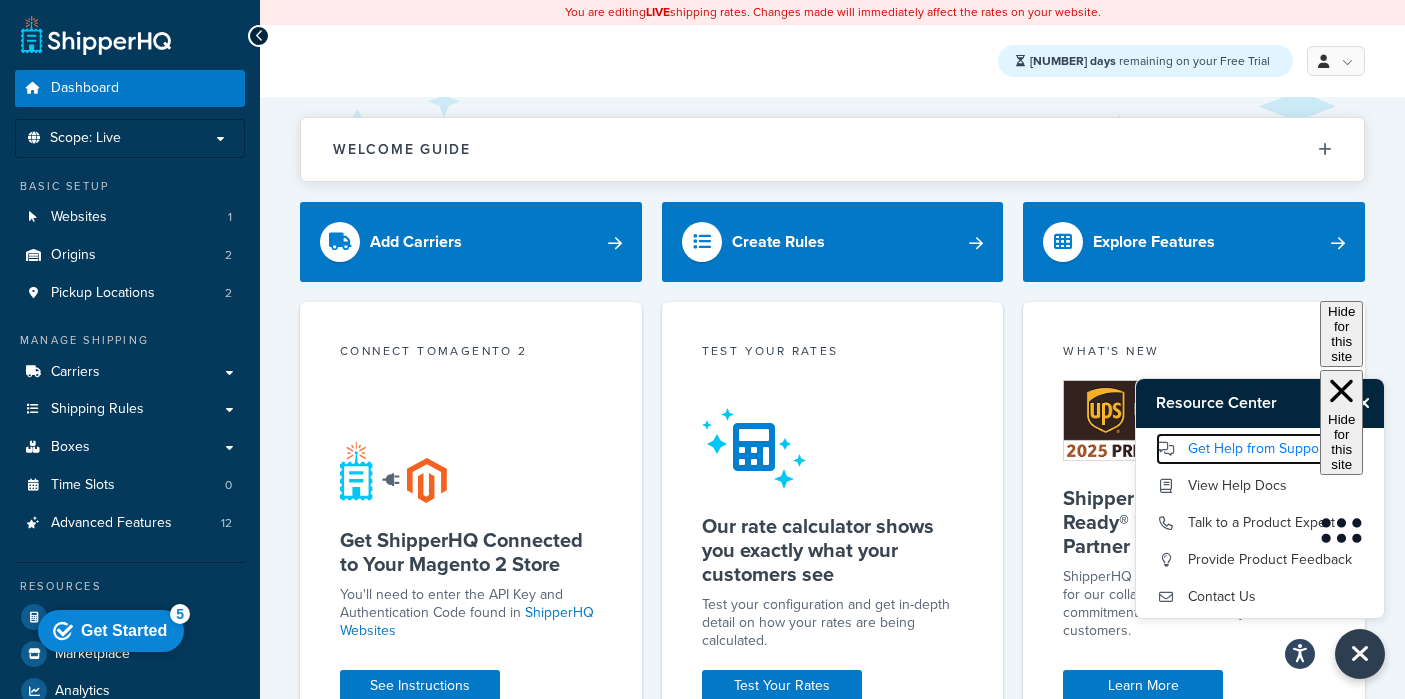 click on "Get Help from Support" at bounding box center [1260, 449] 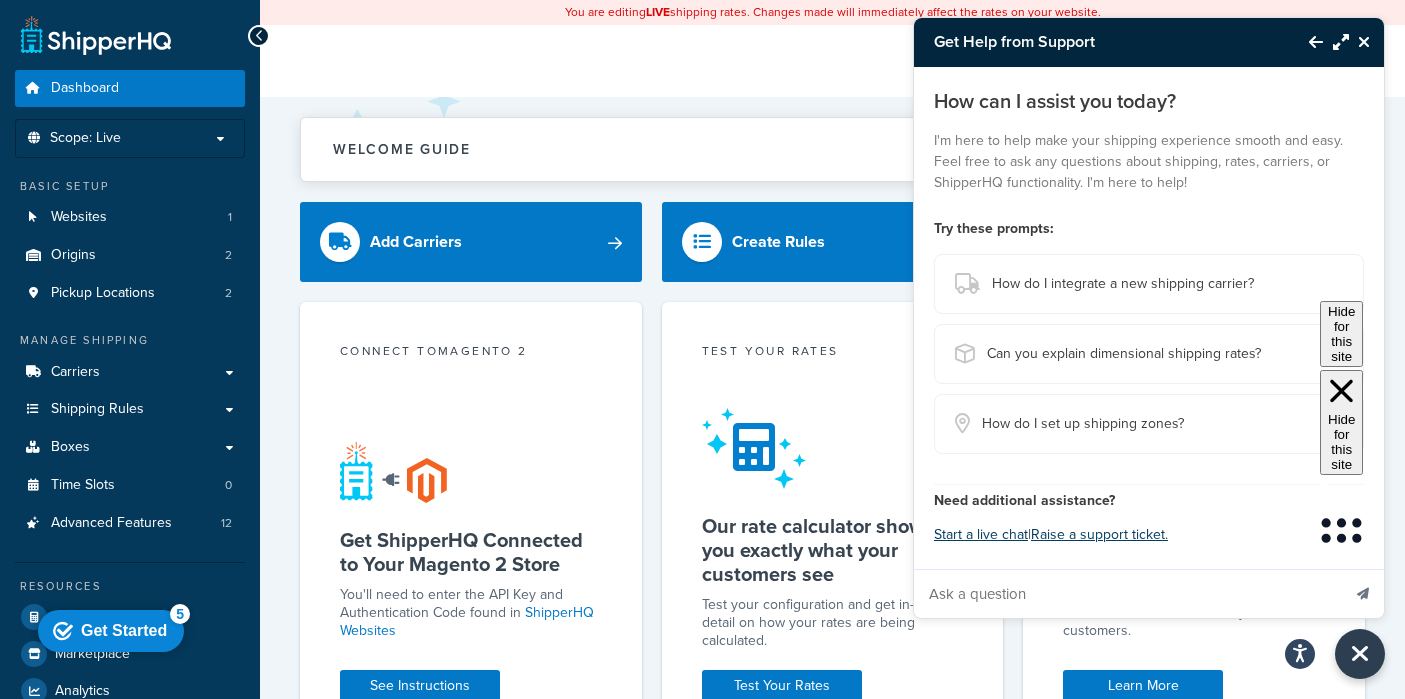 click at bounding box center [1364, 42] 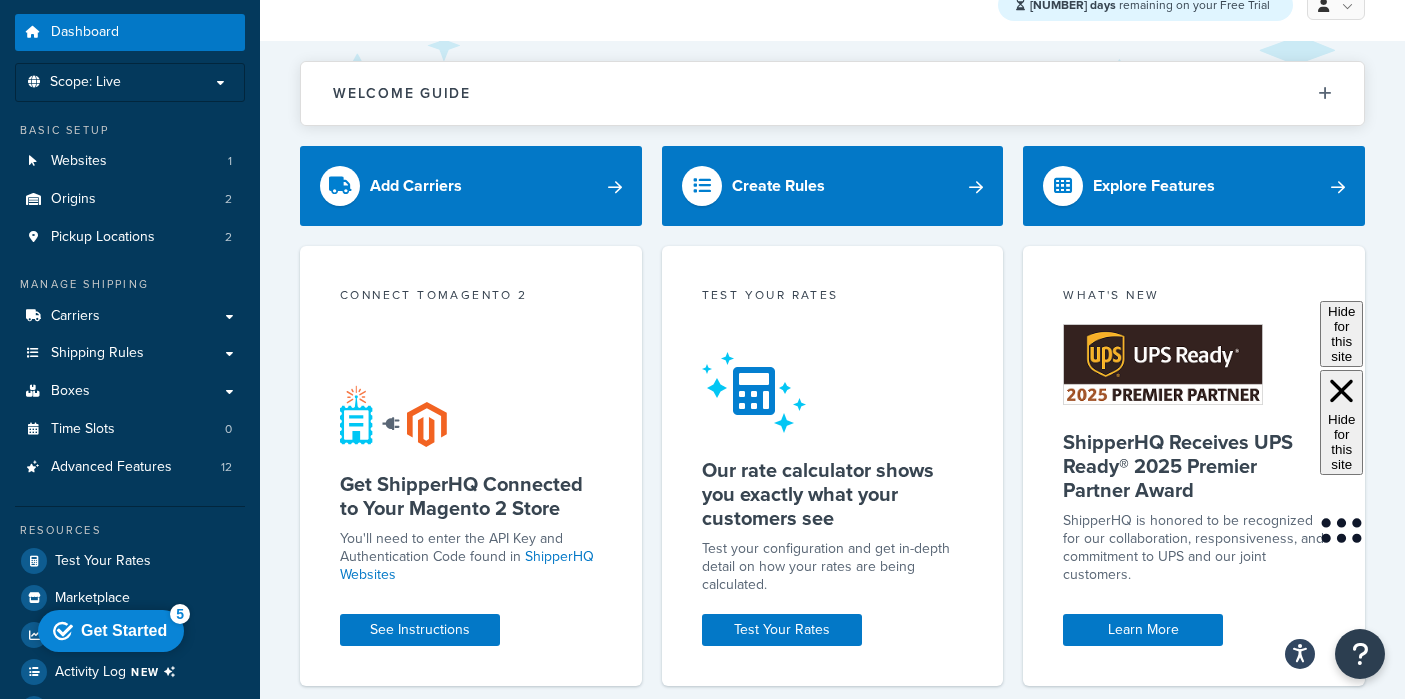 scroll, scrollTop: 0, scrollLeft: 0, axis: both 